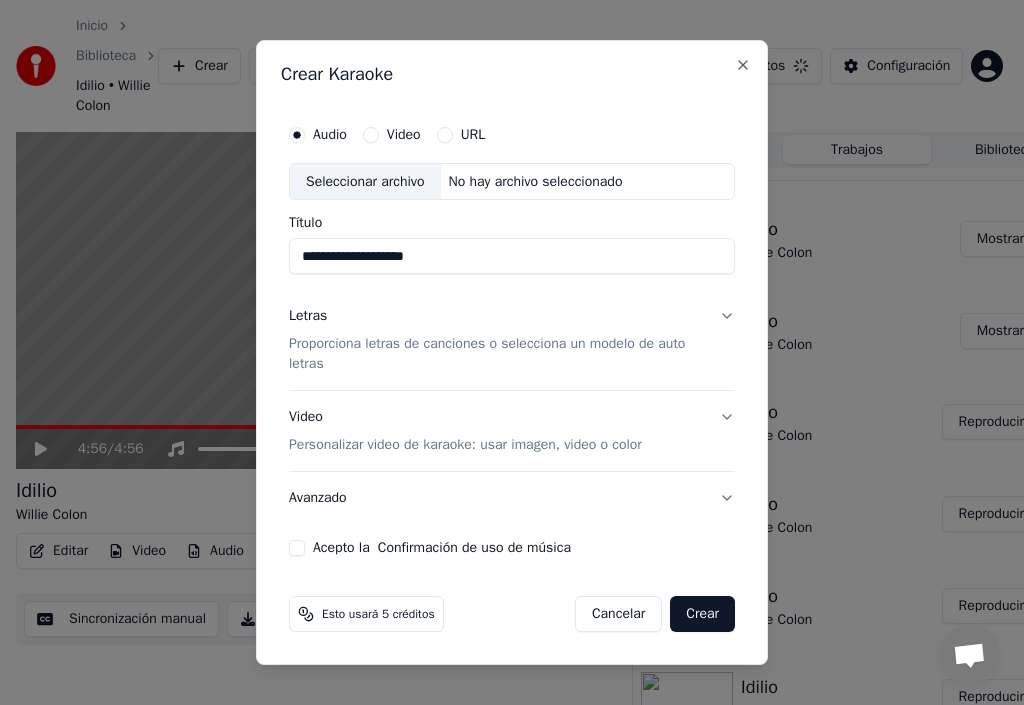 scroll, scrollTop: 0, scrollLeft: 58, axis: horizontal 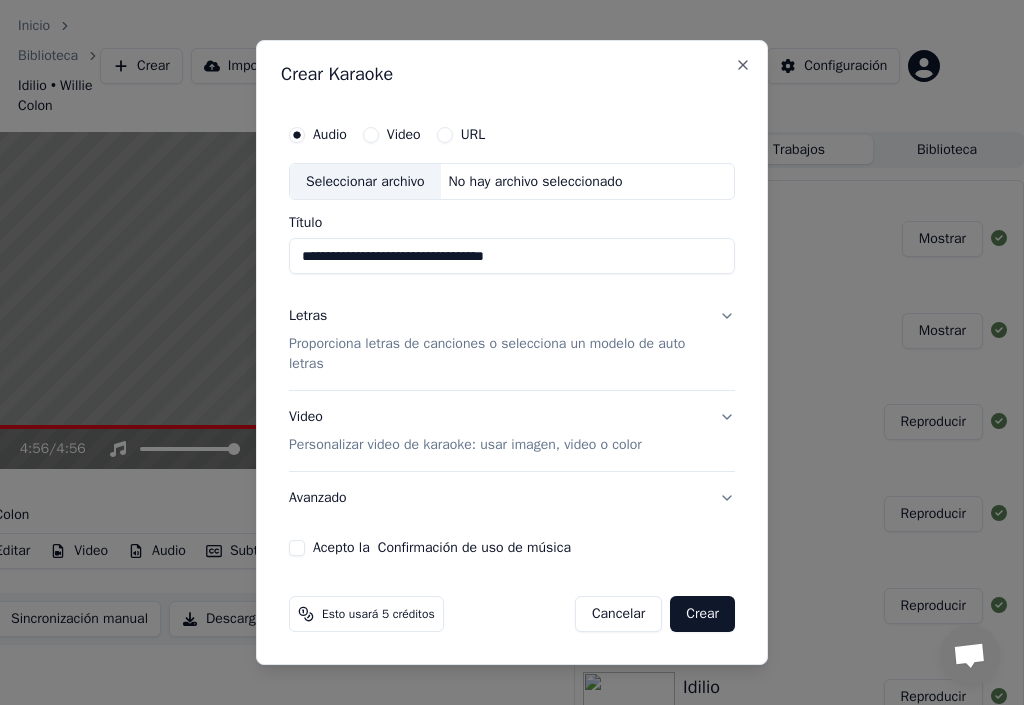 type on "**********" 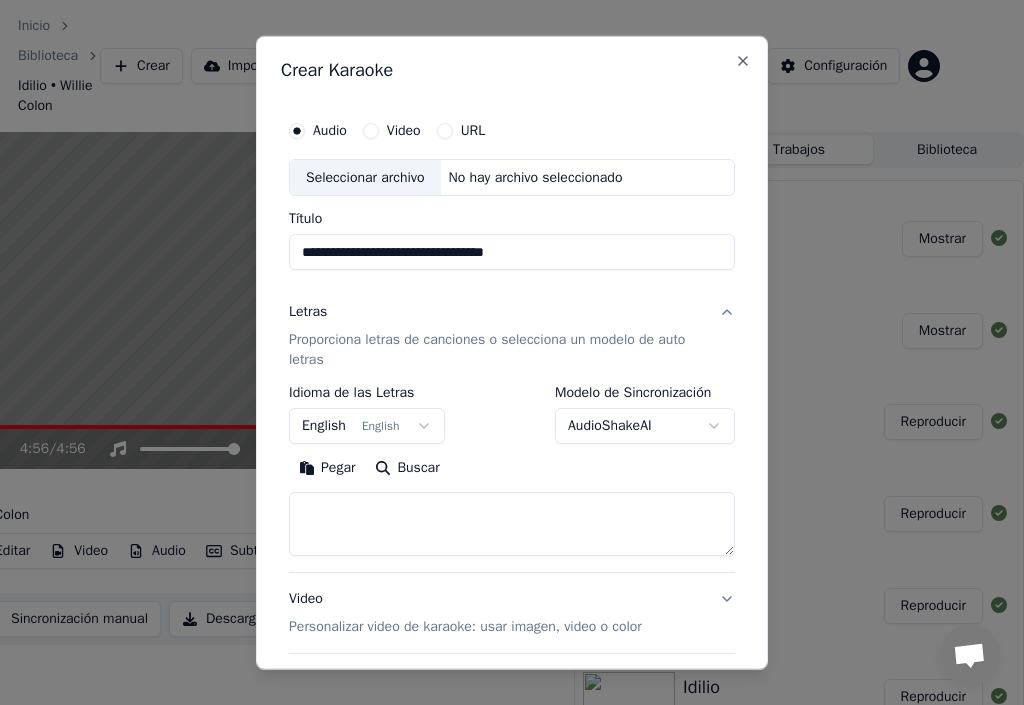 click on "English English" at bounding box center (367, 426) 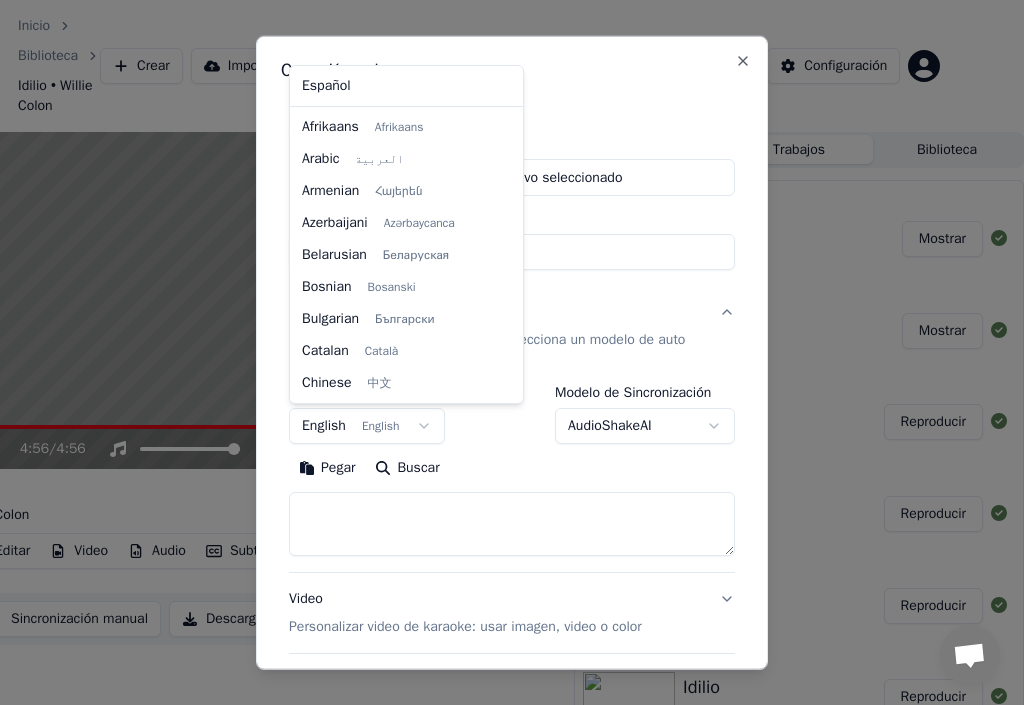 scroll, scrollTop: 160, scrollLeft: 0, axis: vertical 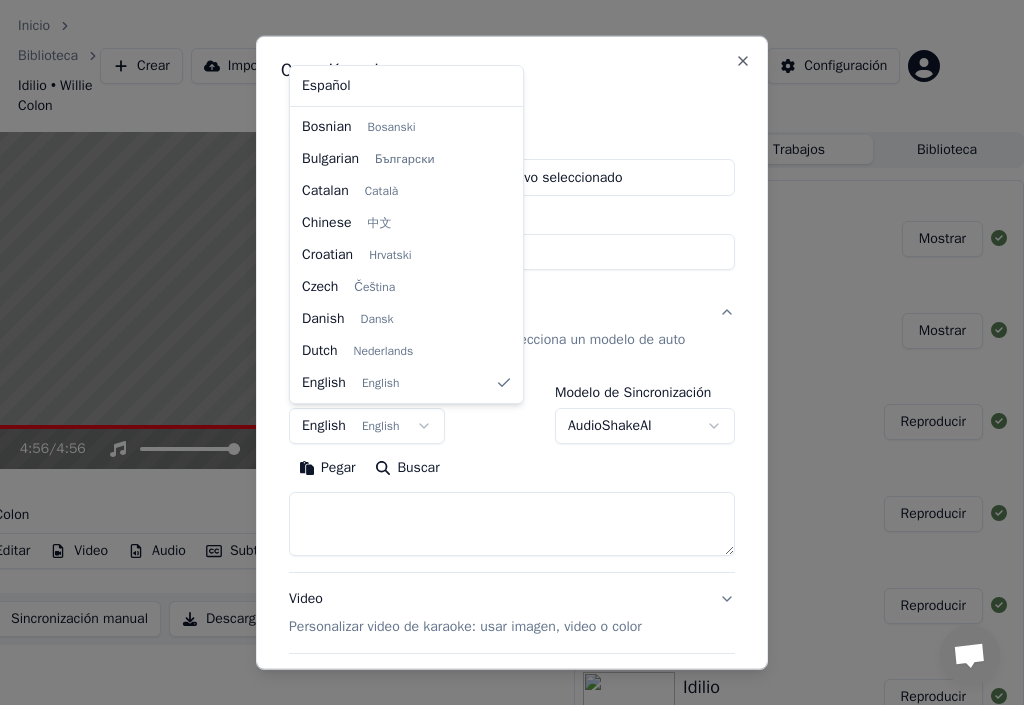 select on "**" 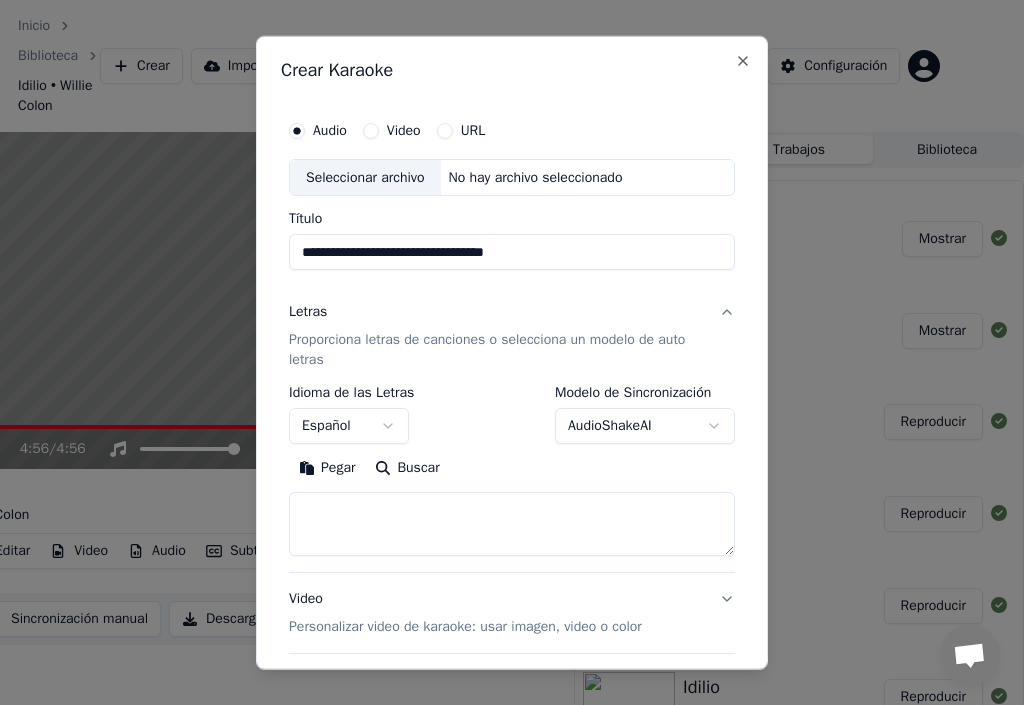click on "Pegar" at bounding box center (327, 468) 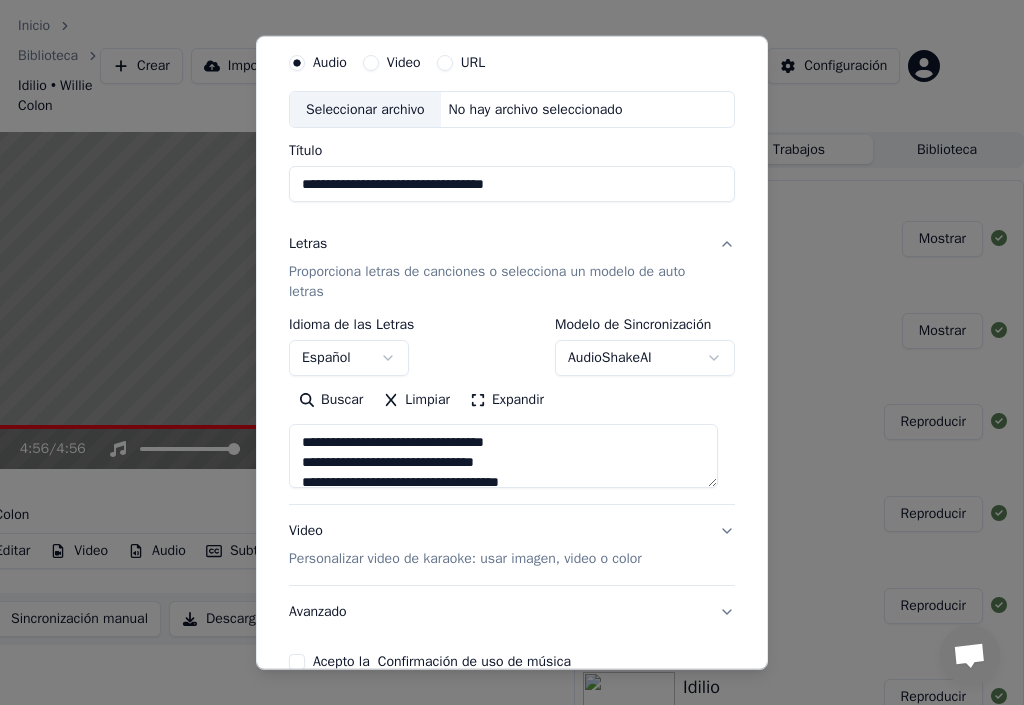 scroll, scrollTop: 100, scrollLeft: 0, axis: vertical 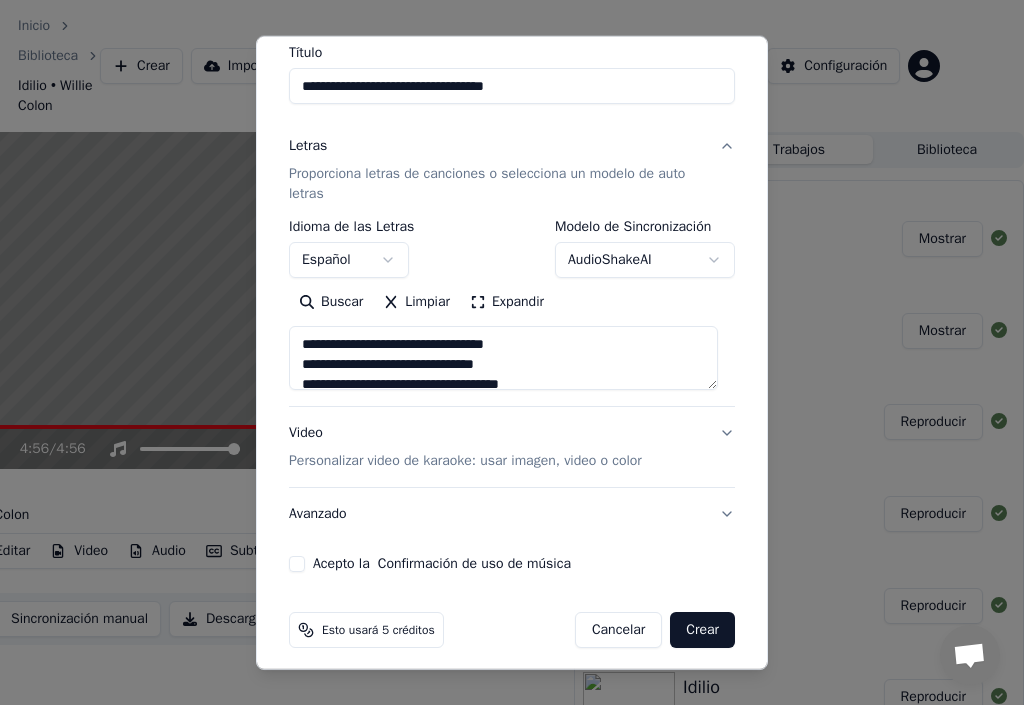 click on "Acepto la   Confirmación de uso de música" at bounding box center (297, 564) 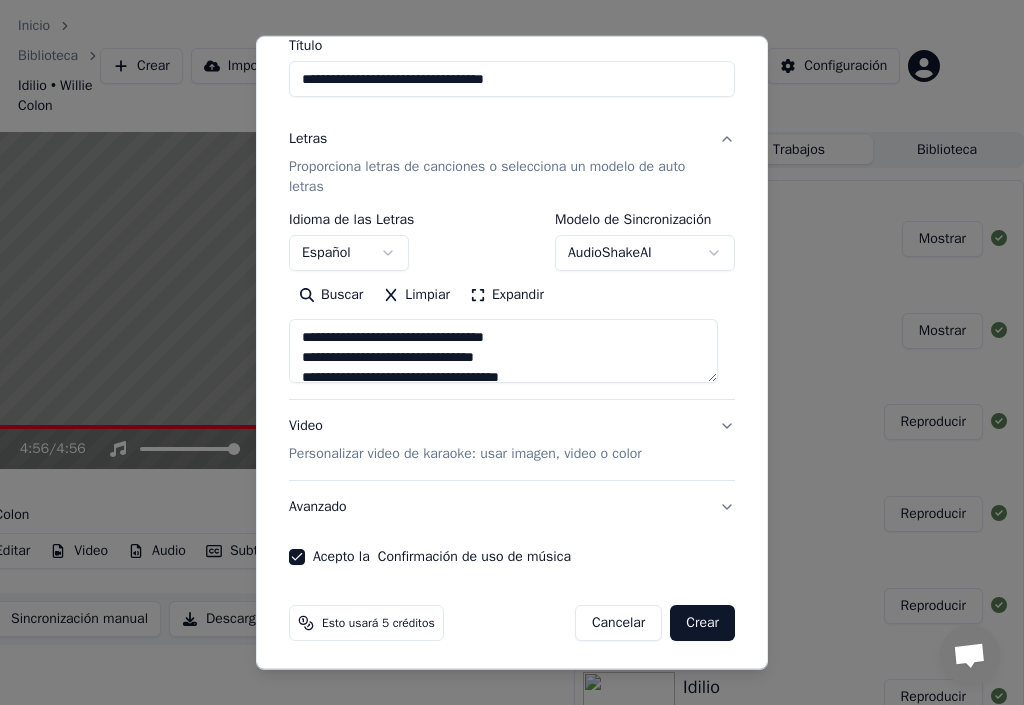 scroll, scrollTop: 177, scrollLeft: 0, axis: vertical 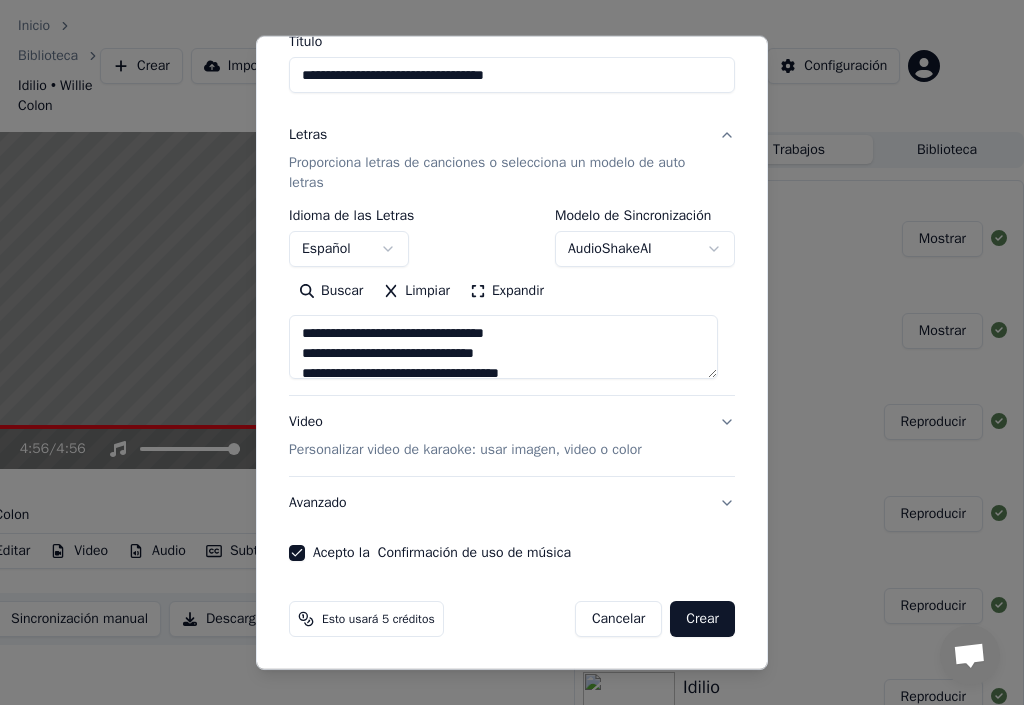 click on "Crear" at bounding box center [702, 619] 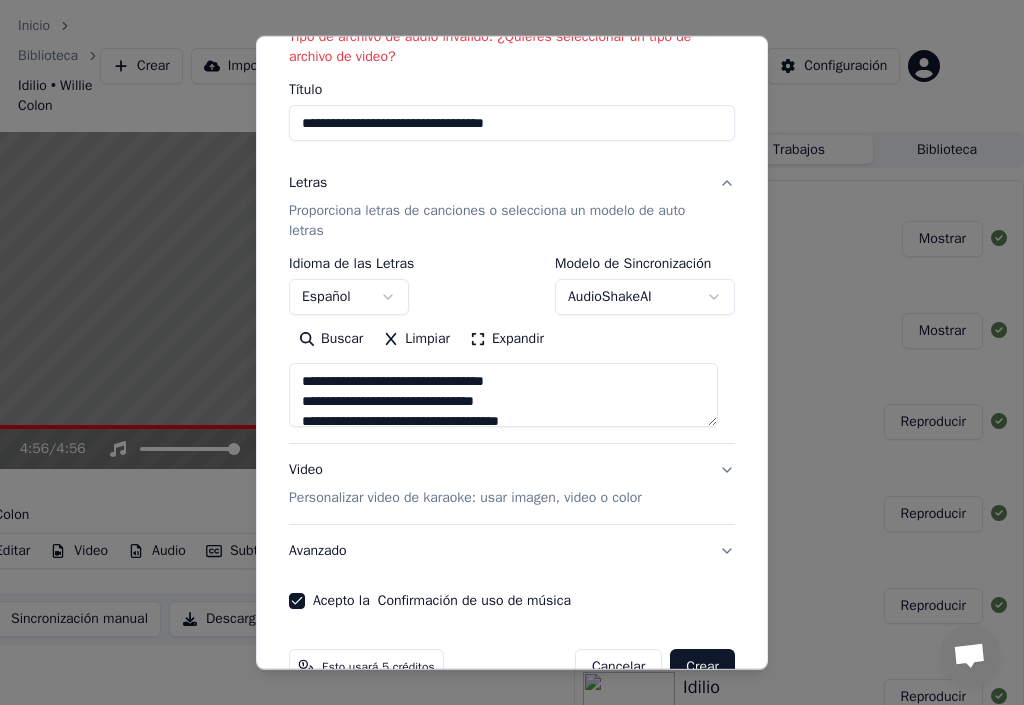 scroll, scrollTop: 225, scrollLeft: 0, axis: vertical 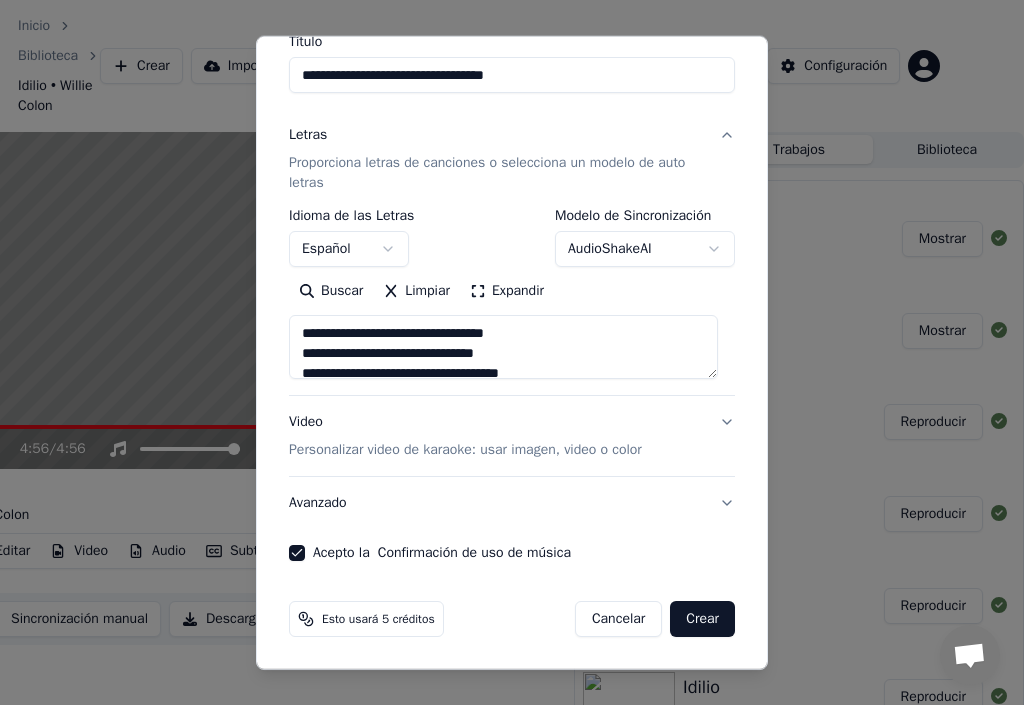 click on "Crear" at bounding box center [702, 619] 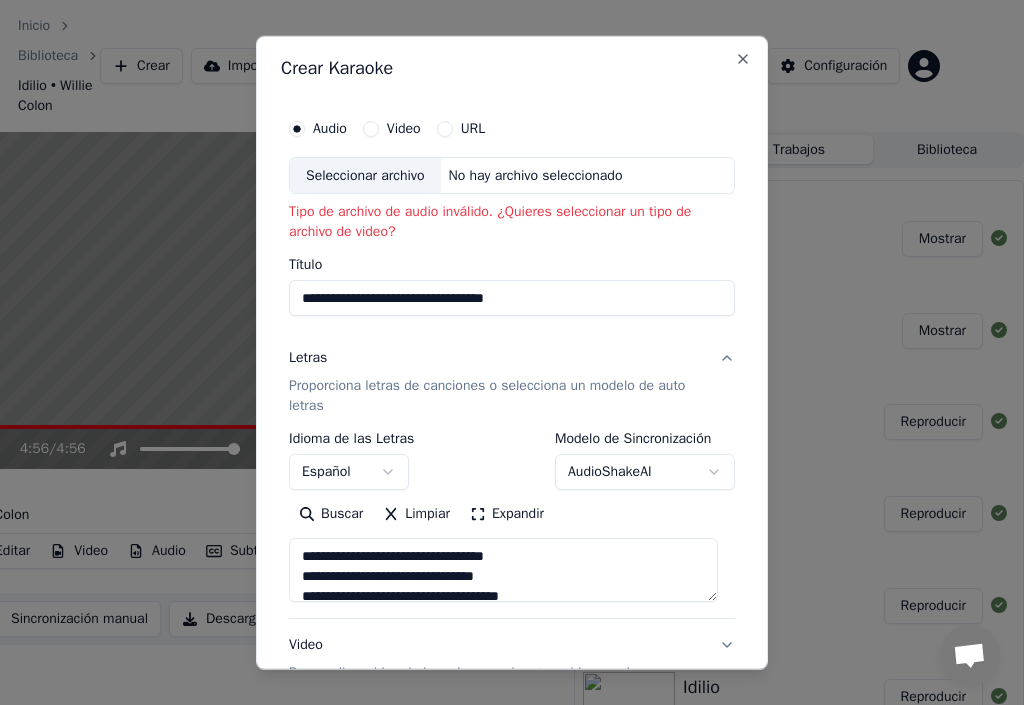 scroll, scrollTop: 0, scrollLeft: 0, axis: both 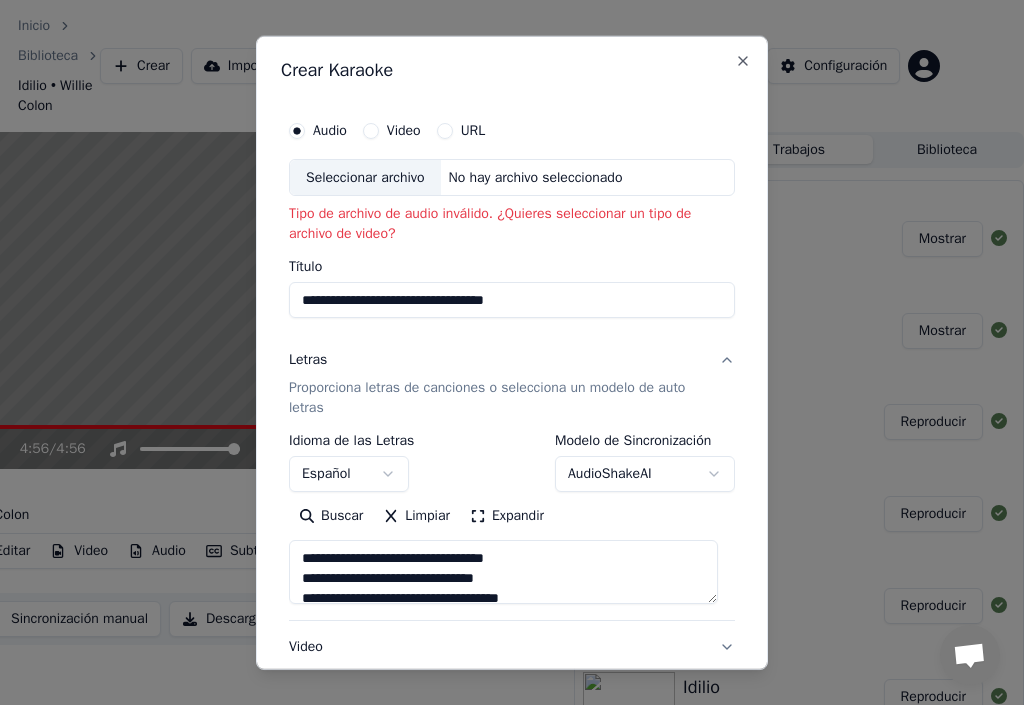click on "Seleccionar archivo" at bounding box center [365, 177] 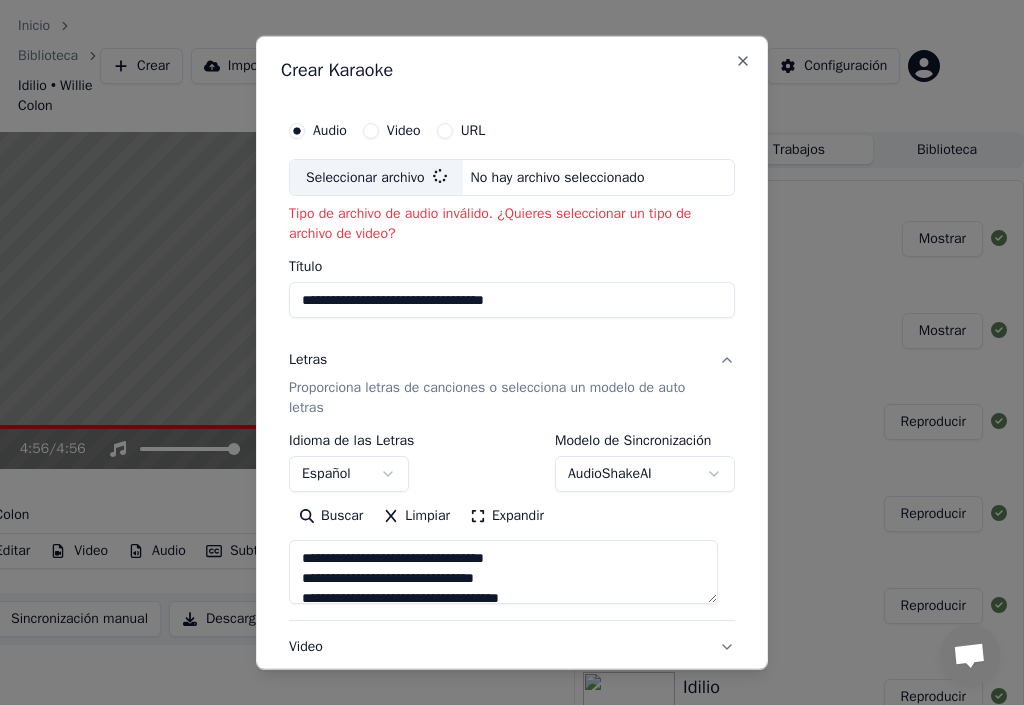type on "**********" 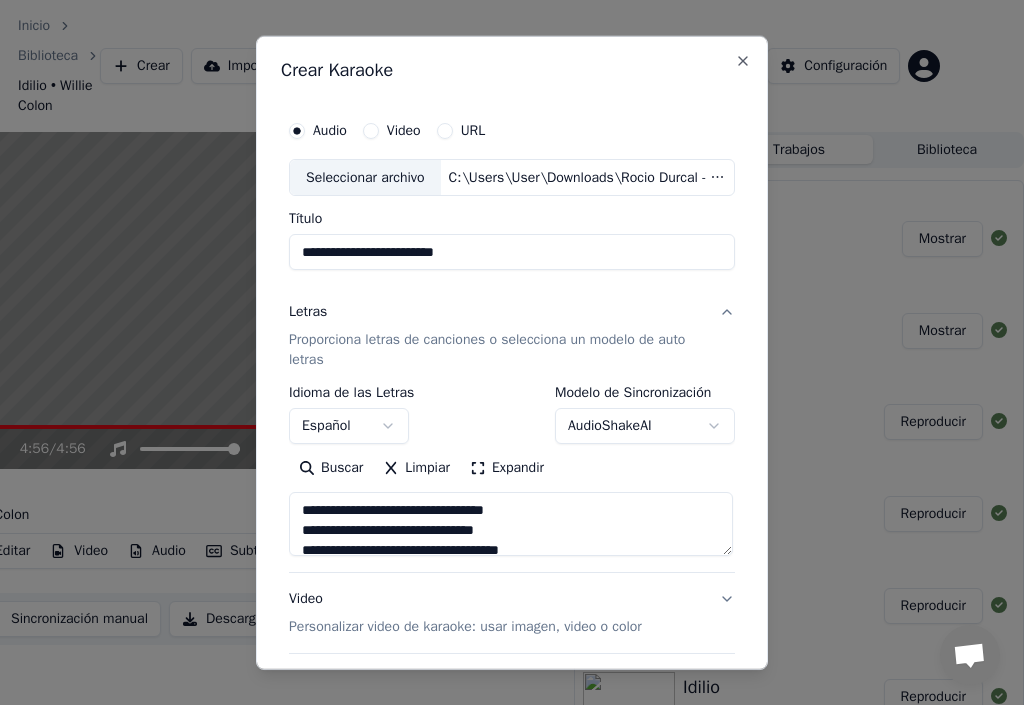 click on "**********" at bounding box center [512, 252] 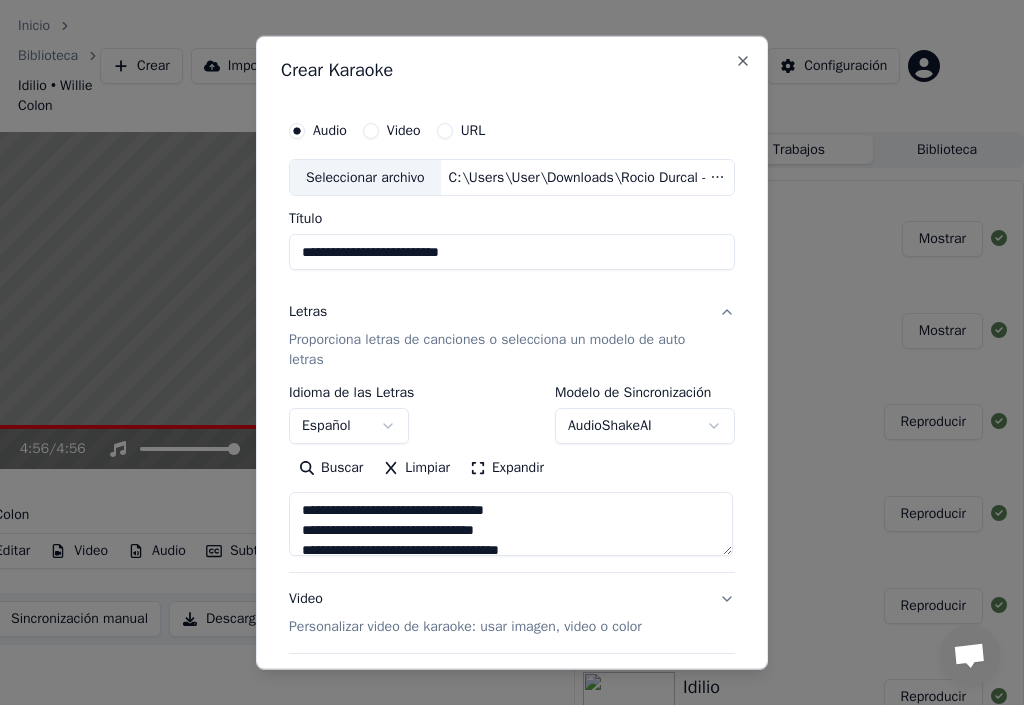 type on "**********" 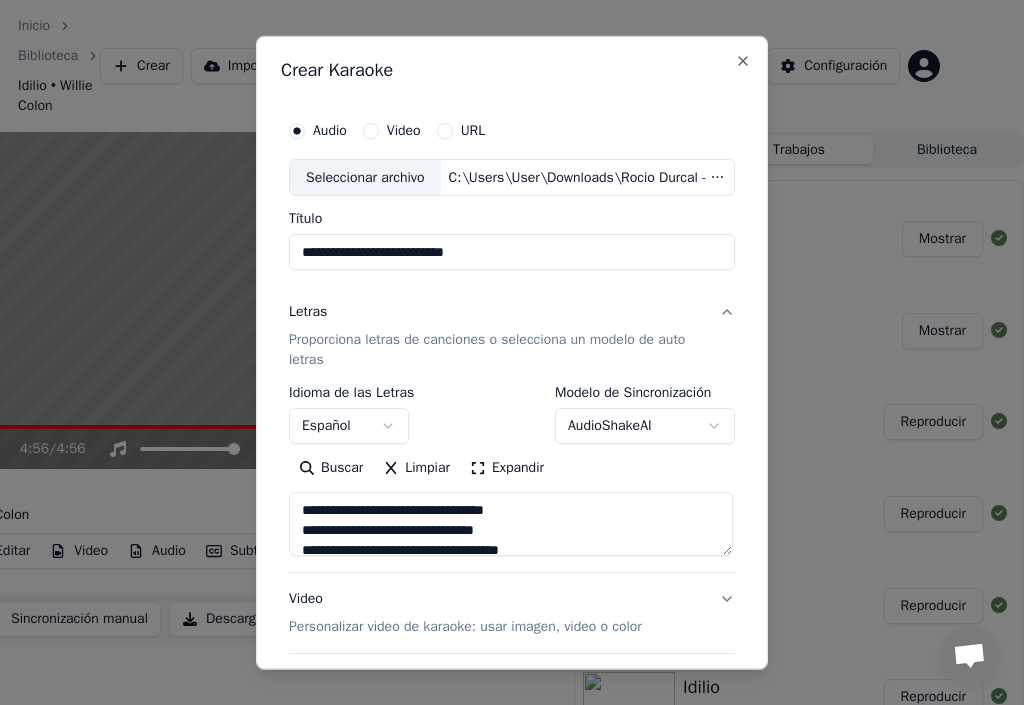type on "**********" 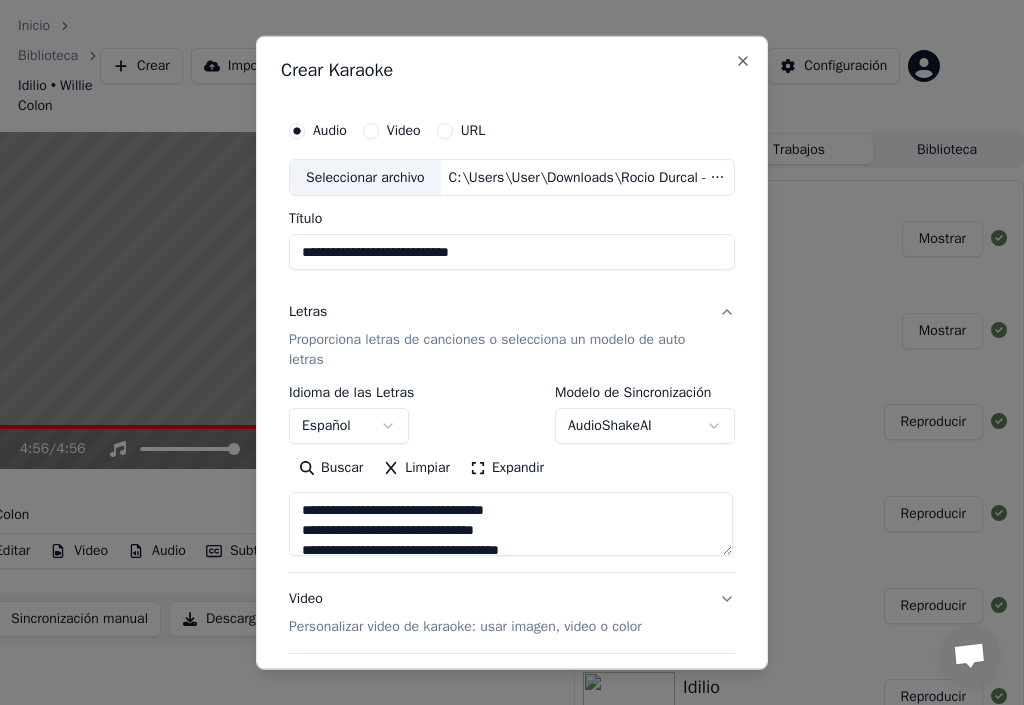 type on "**********" 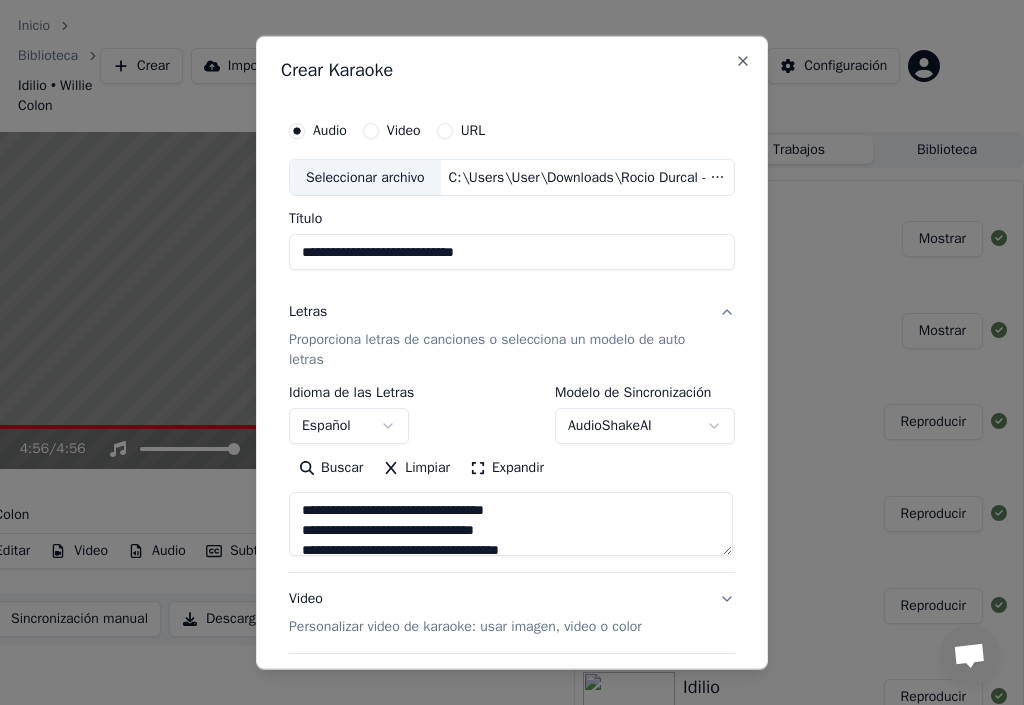 type on "**********" 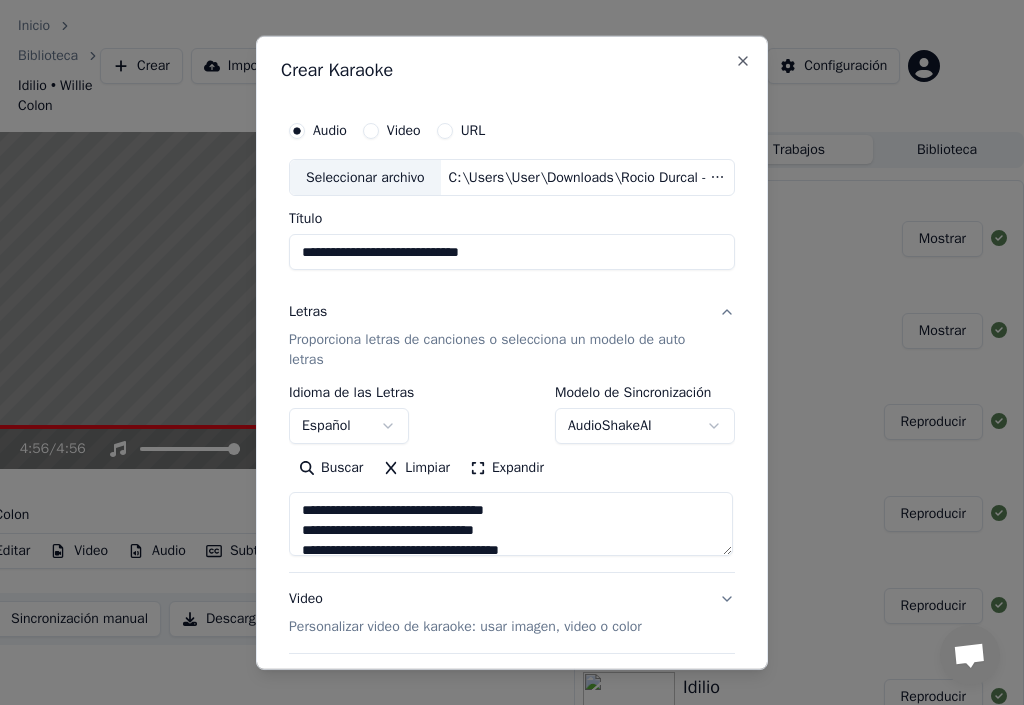 type on "**********" 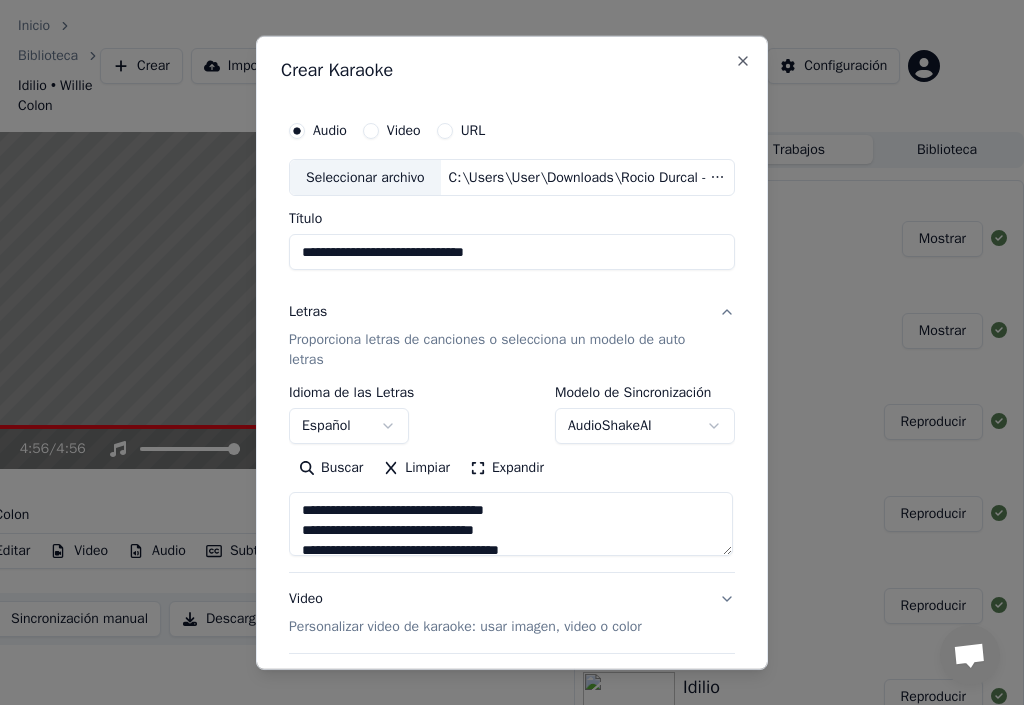 type on "**********" 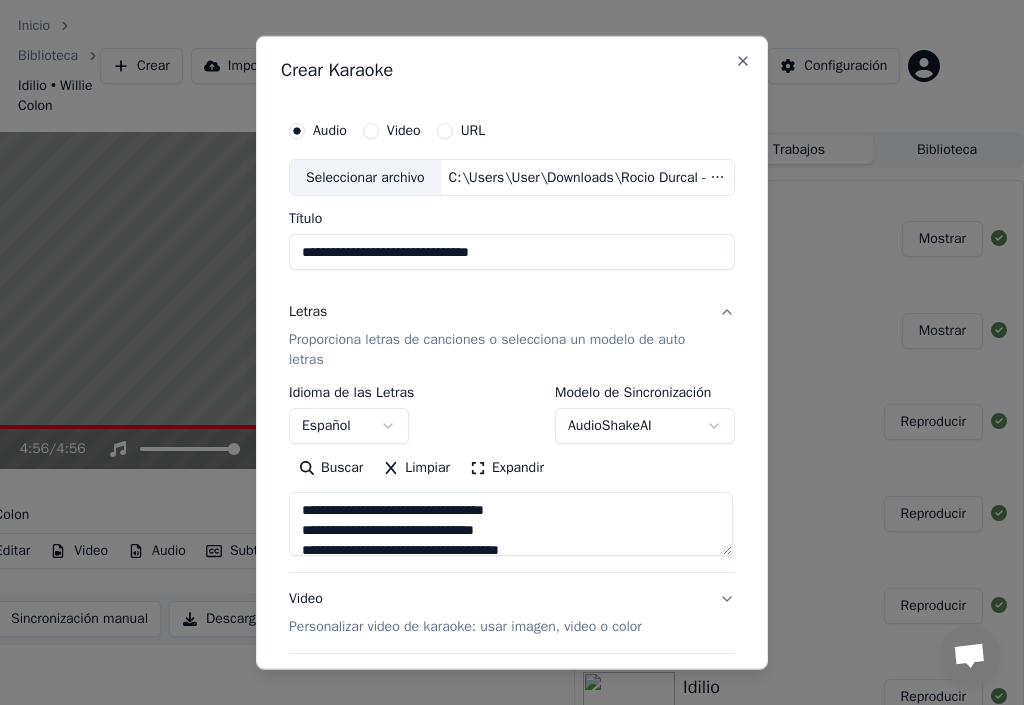 type on "**********" 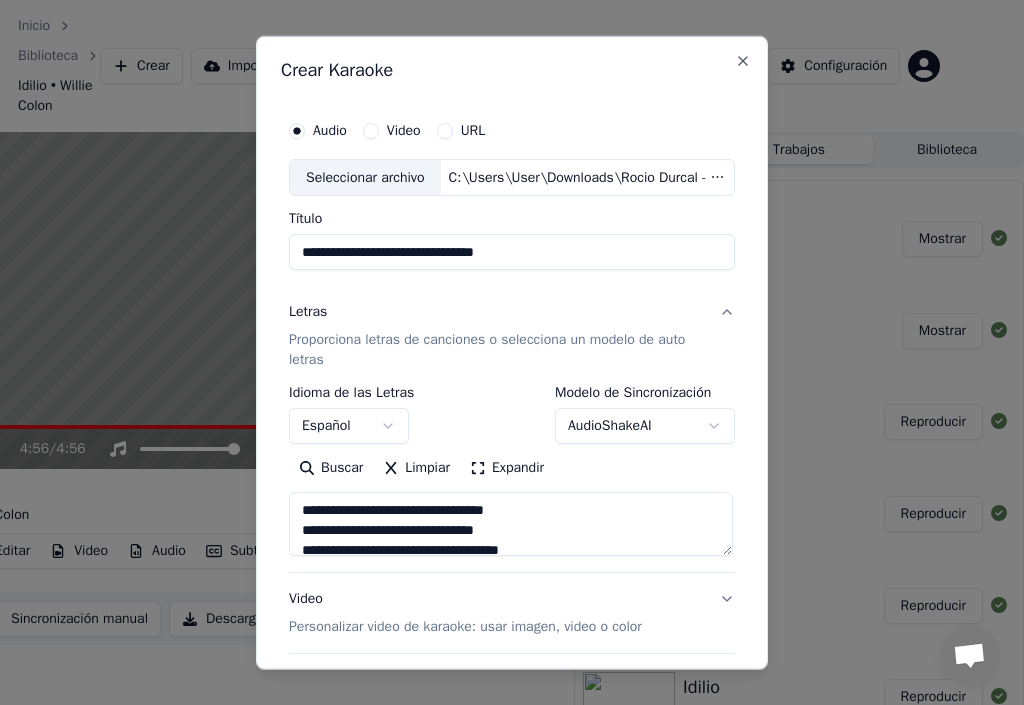 type on "**********" 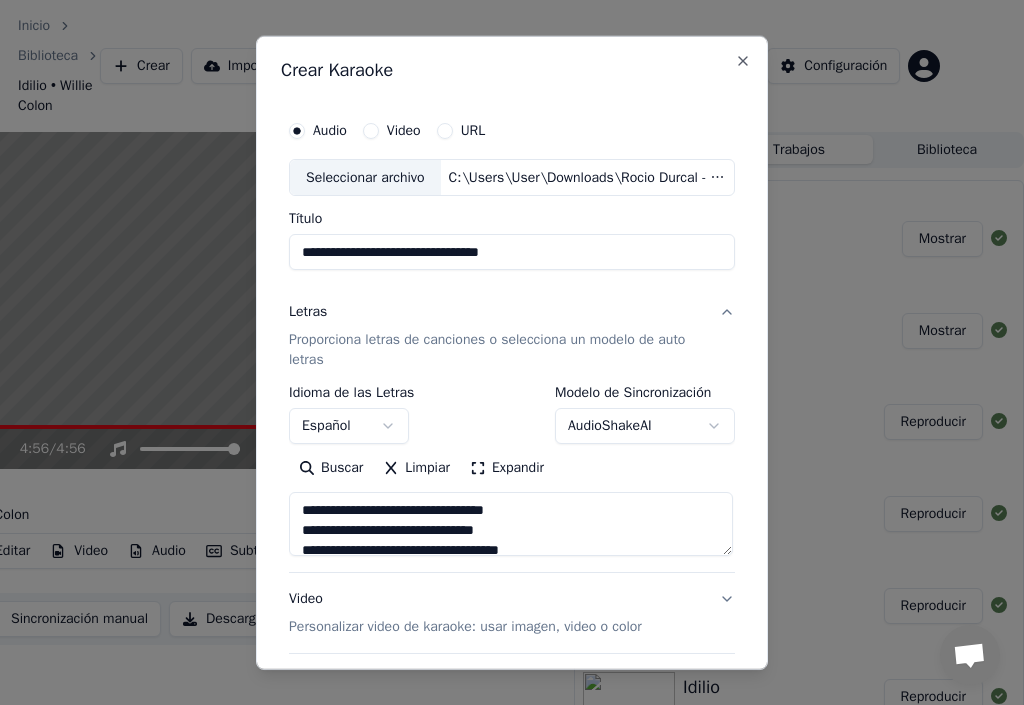 type on "**********" 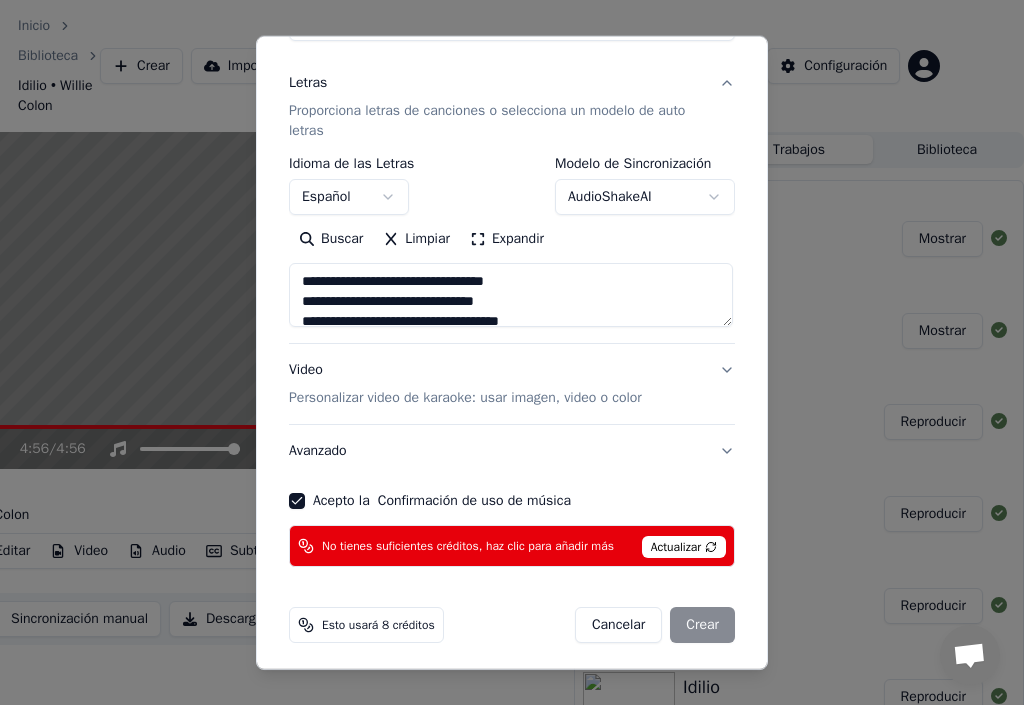 scroll, scrollTop: 235, scrollLeft: 0, axis: vertical 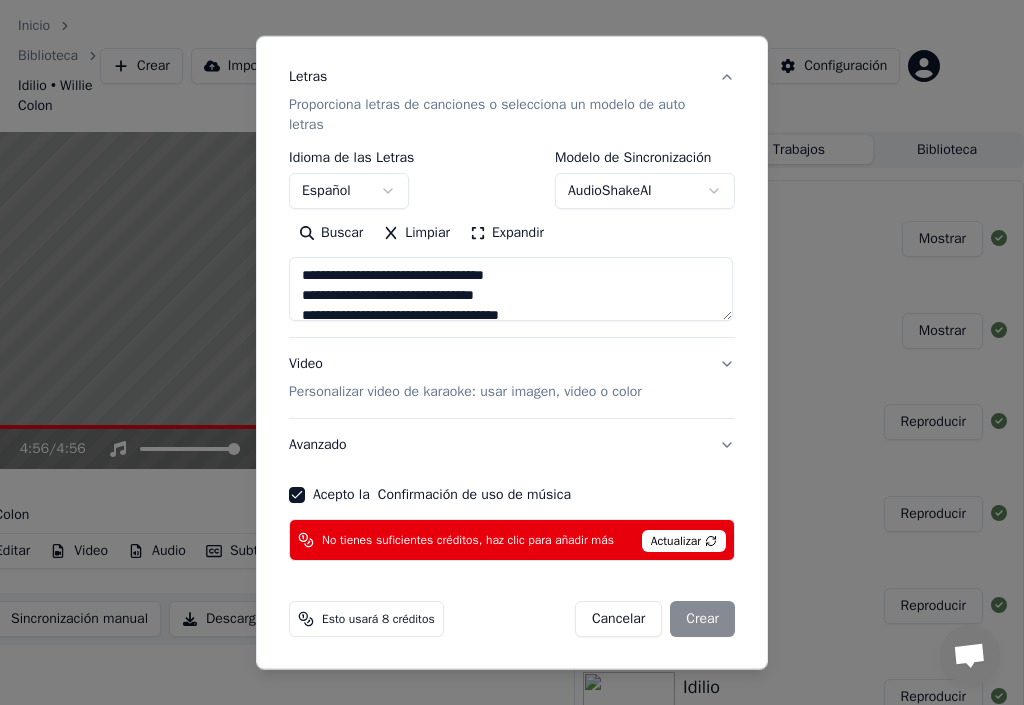type on "**********" 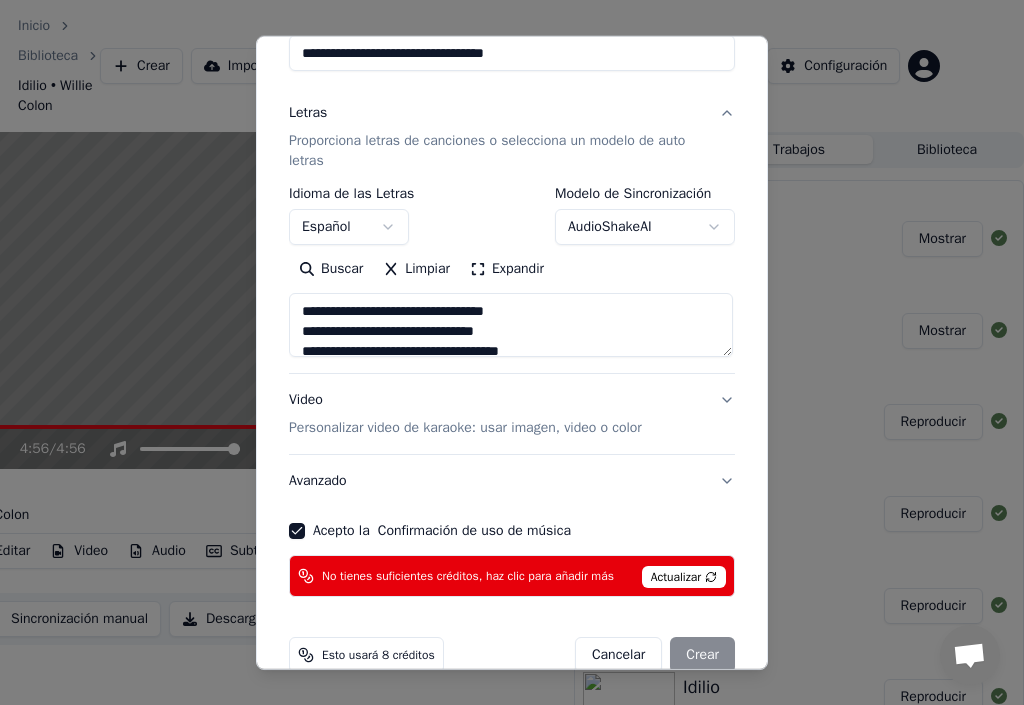 scroll, scrollTop: 200, scrollLeft: 0, axis: vertical 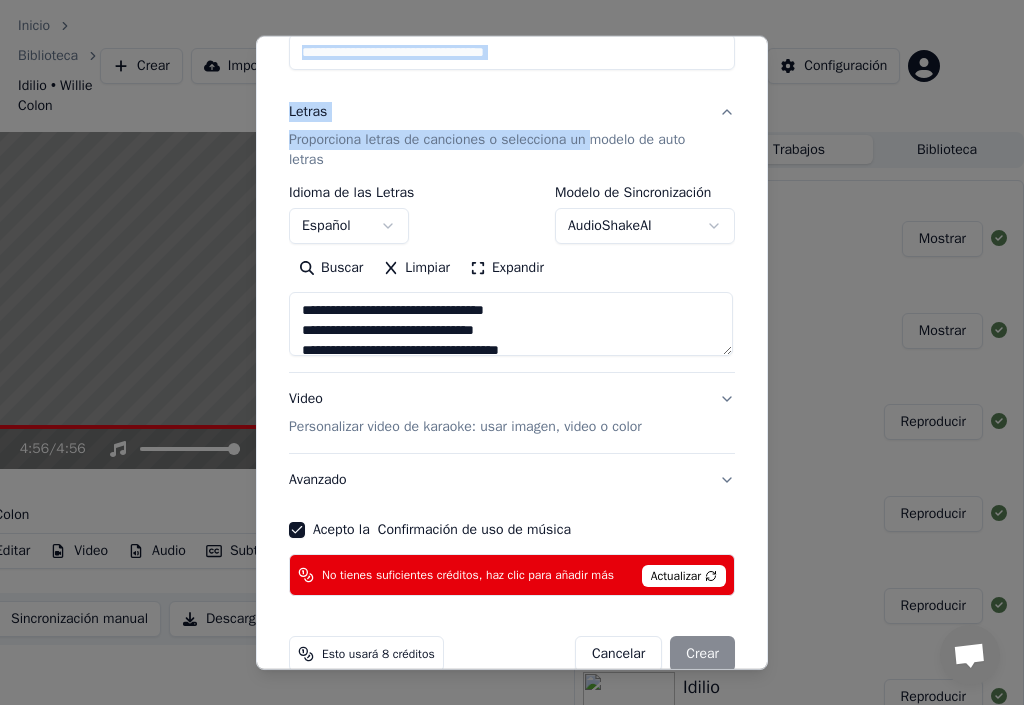 drag, startPoint x: 741, startPoint y: 60, endPoint x: 555, endPoint y: 114, distance: 193.68015 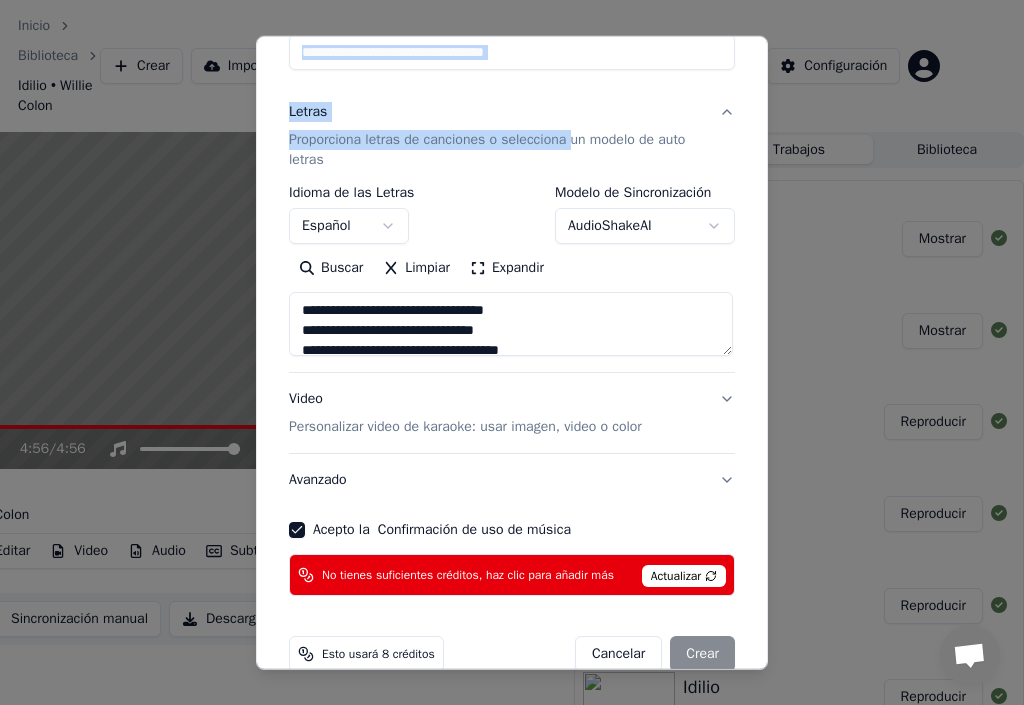 scroll, scrollTop: 235, scrollLeft: 0, axis: vertical 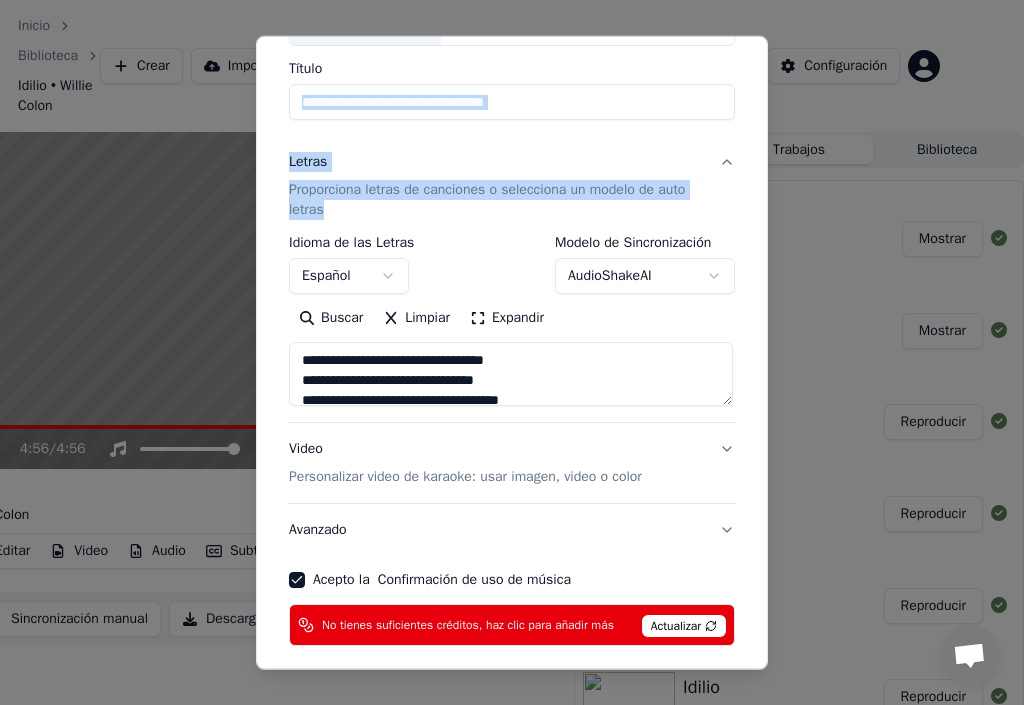 drag, startPoint x: 702, startPoint y: 45, endPoint x: 620, endPoint y: 51, distance: 82.219215 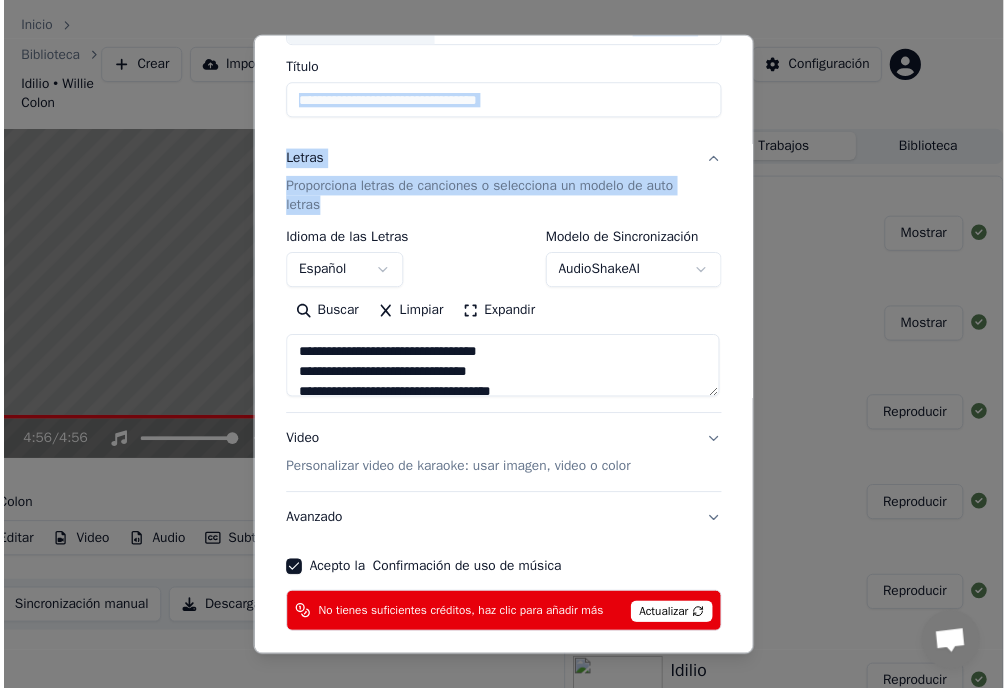 scroll, scrollTop: 147, scrollLeft: 0, axis: vertical 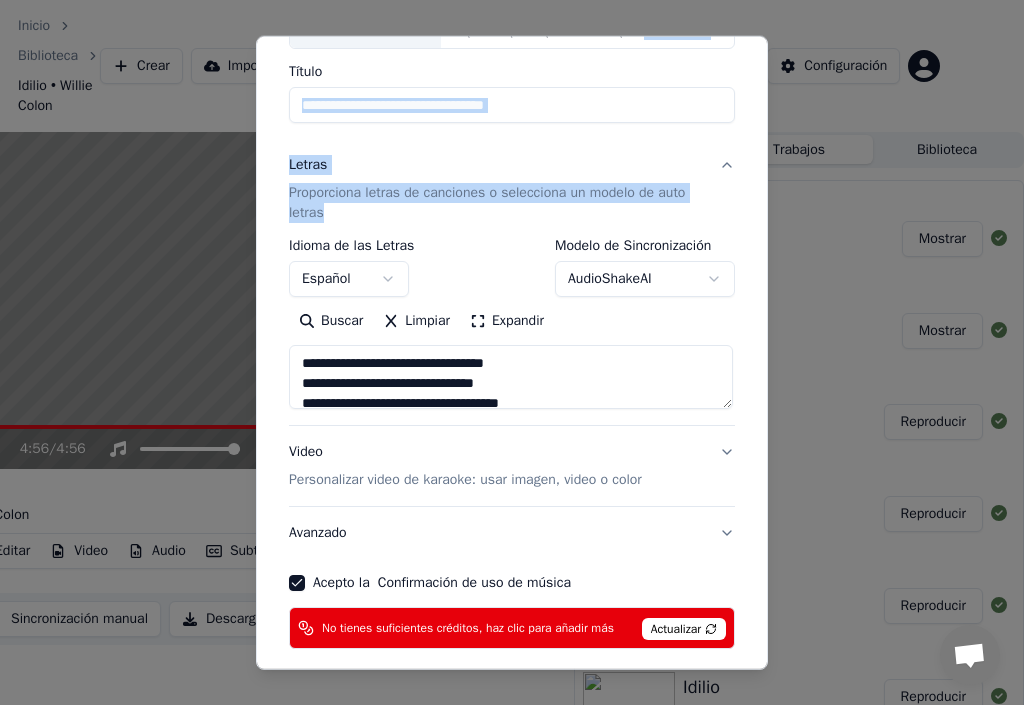 type on "**********" 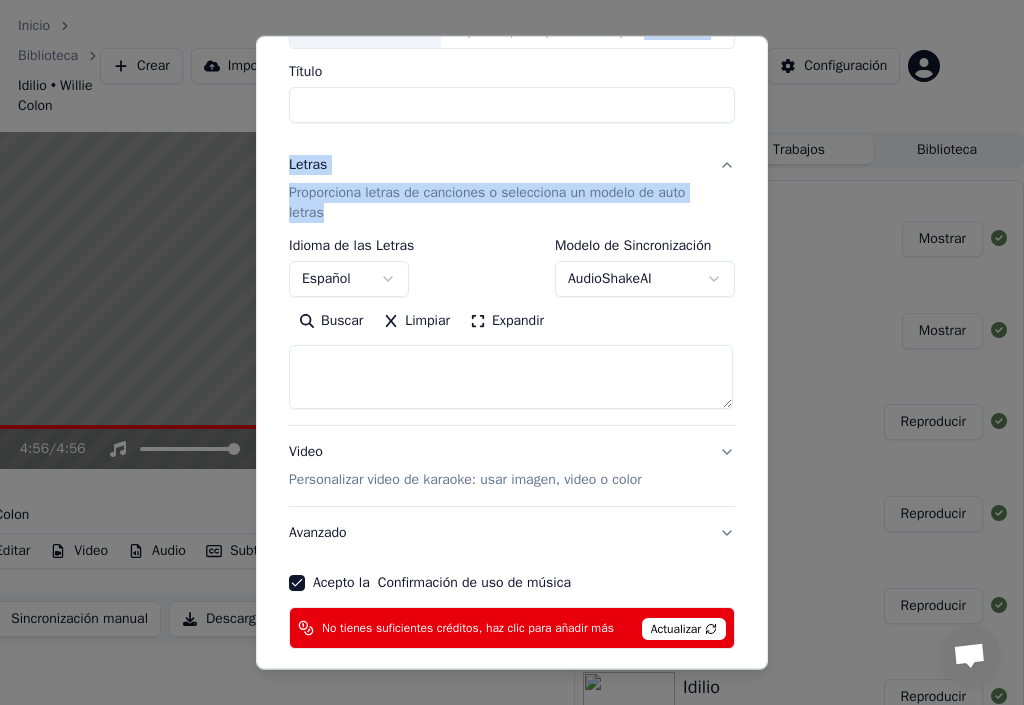 select 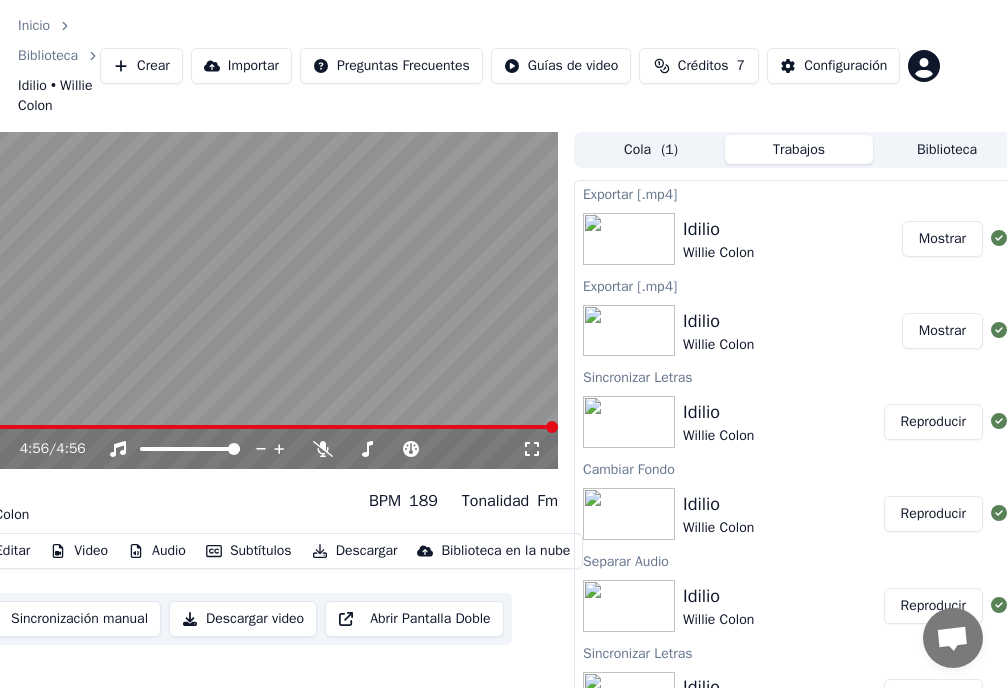 click on "Créditos" at bounding box center (703, 66) 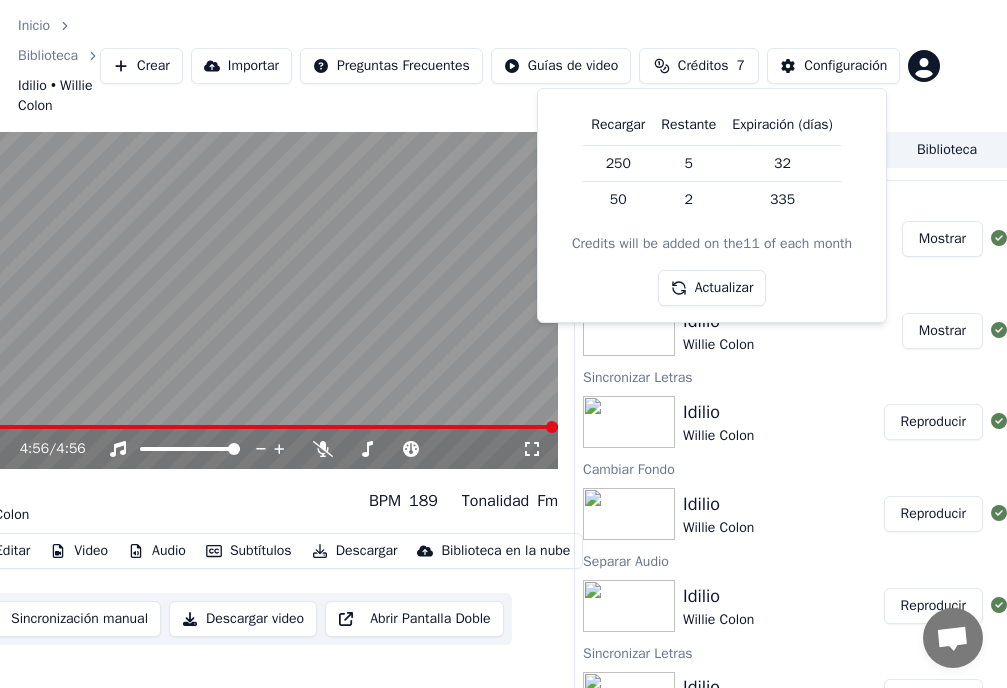 click on "Actualizar" at bounding box center [712, 288] 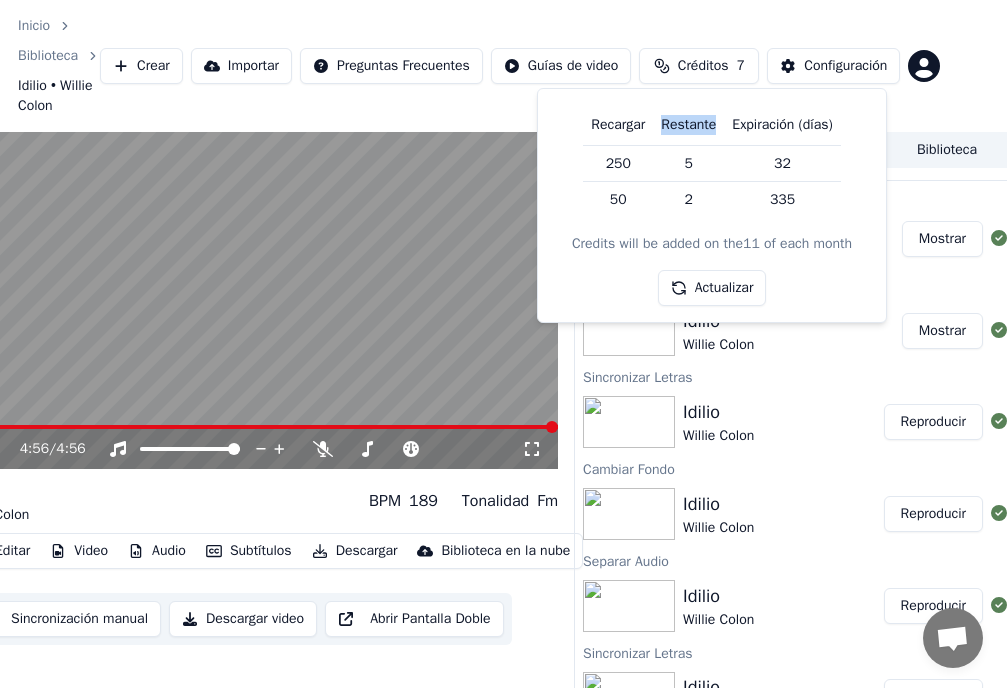 click on "Restante" at bounding box center [688, 125] 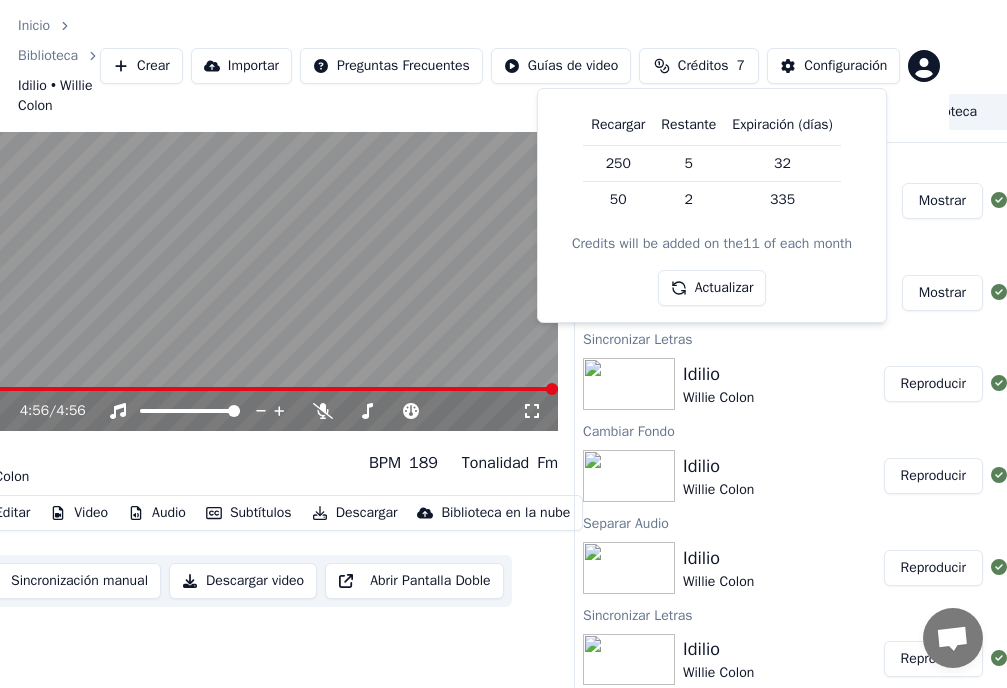 scroll, scrollTop: 0, scrollLeft: 58, axis: horizontal 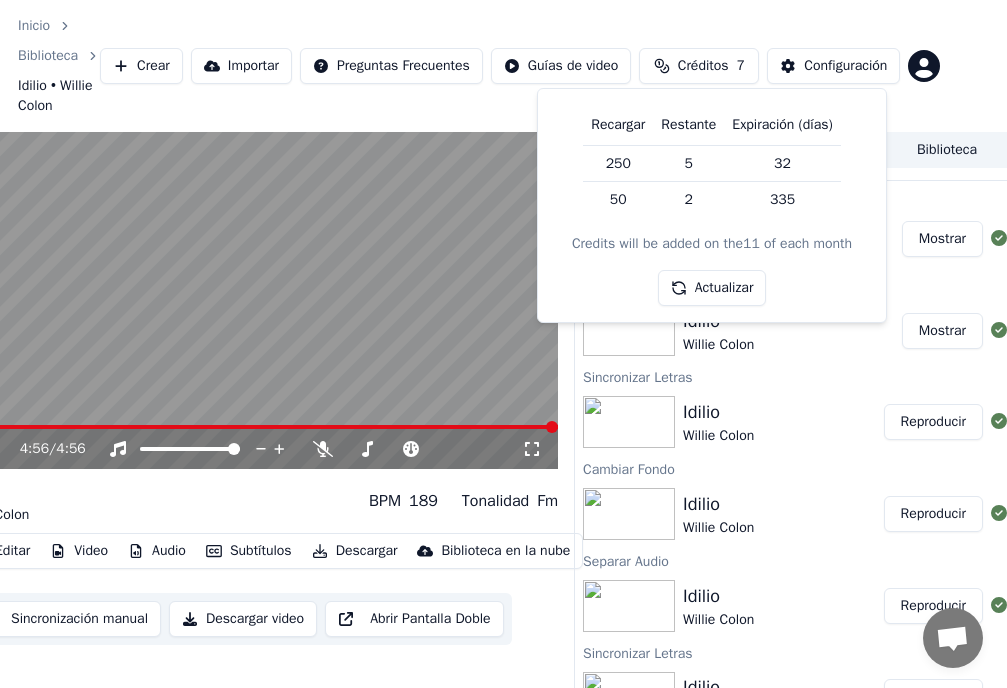 click on "Créditos" at bounding box center [703, 66] 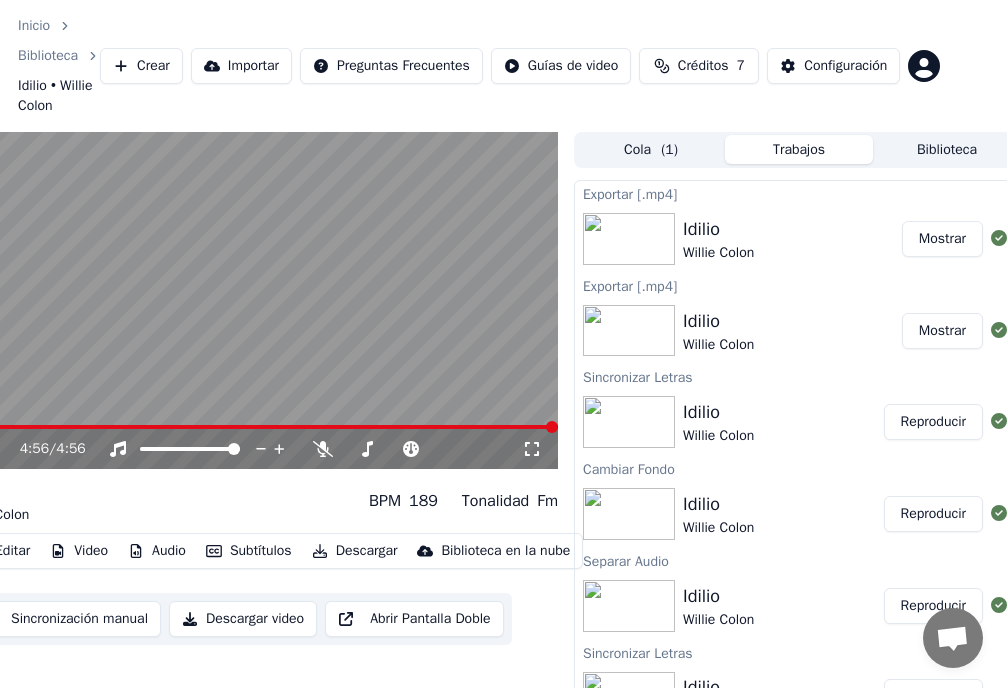 click on "Créditos" at bounding box center (703, 66) 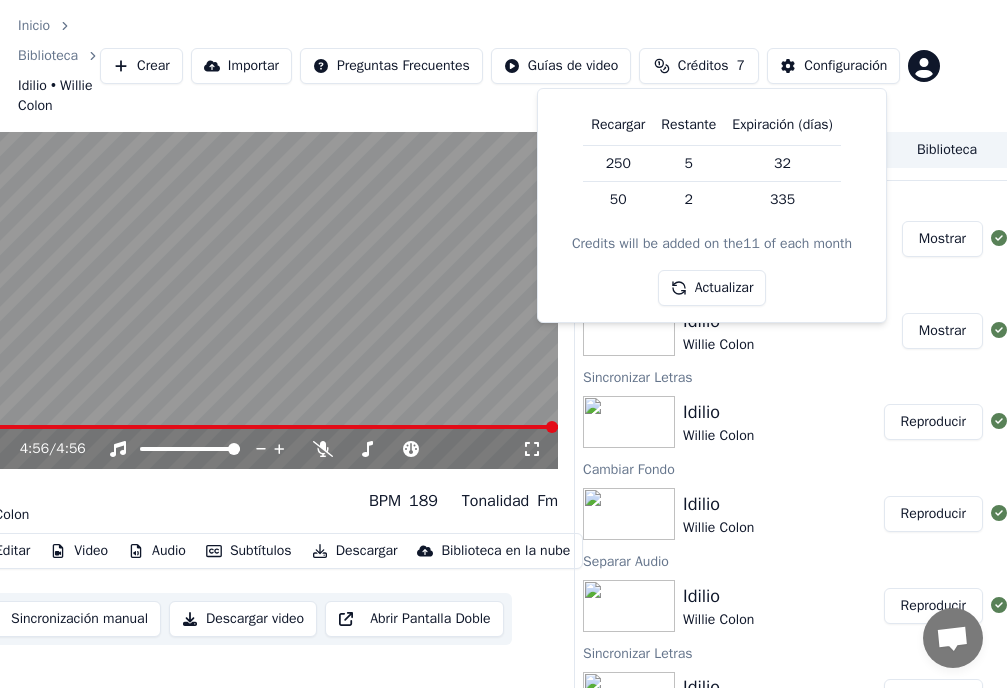 click on "Actualizar" at bounding box center (712, 288) 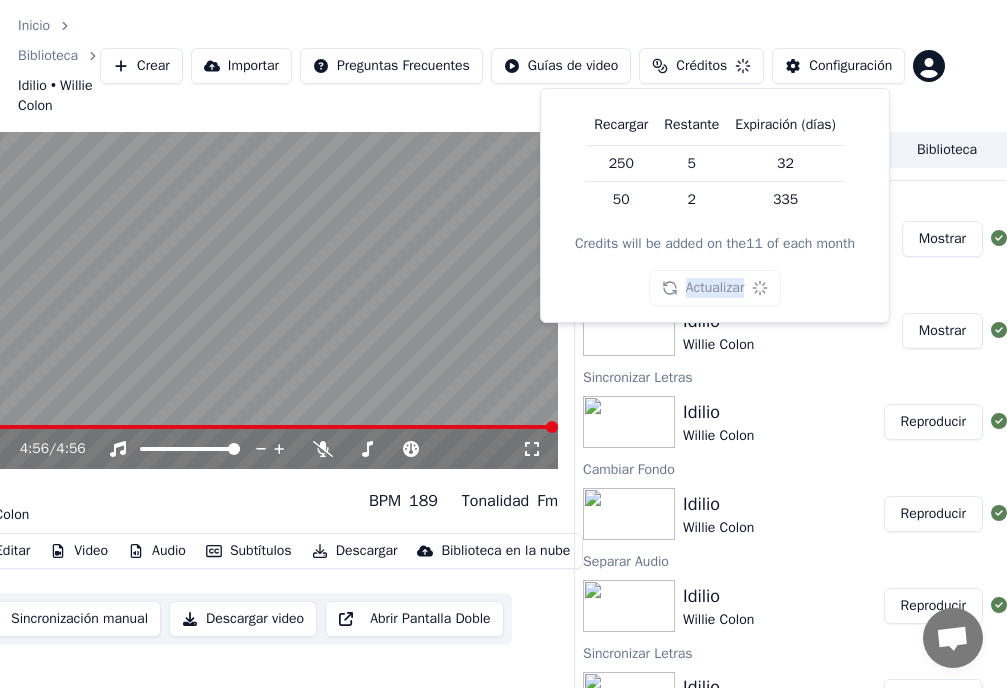 click on "Actualizar" at bounding box center [715, 288] 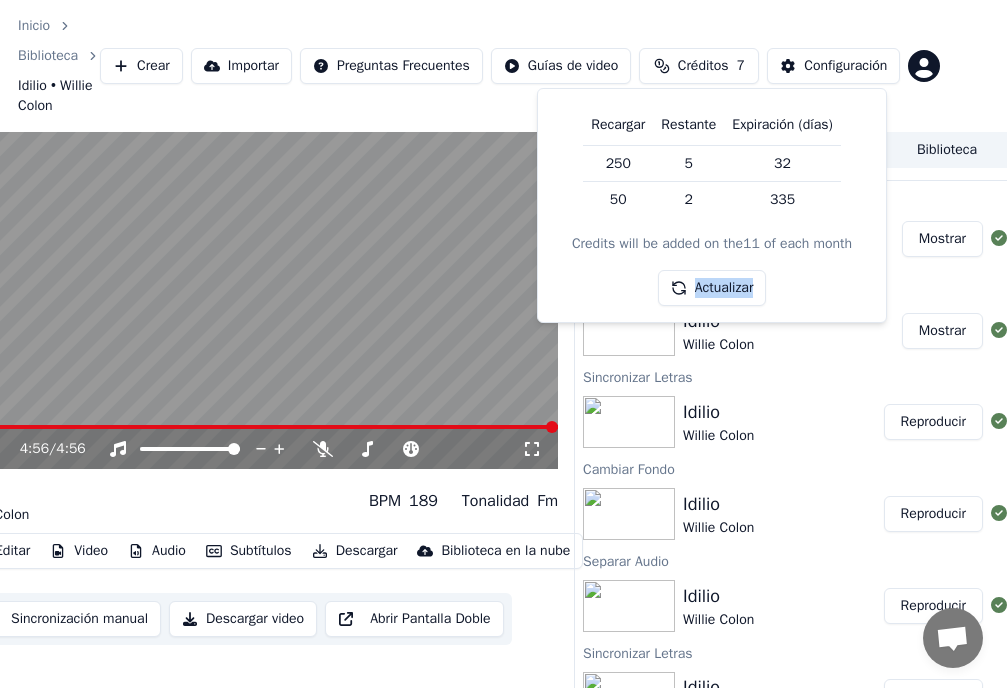 click on "Actualizar" at bounding box center [712, 288] 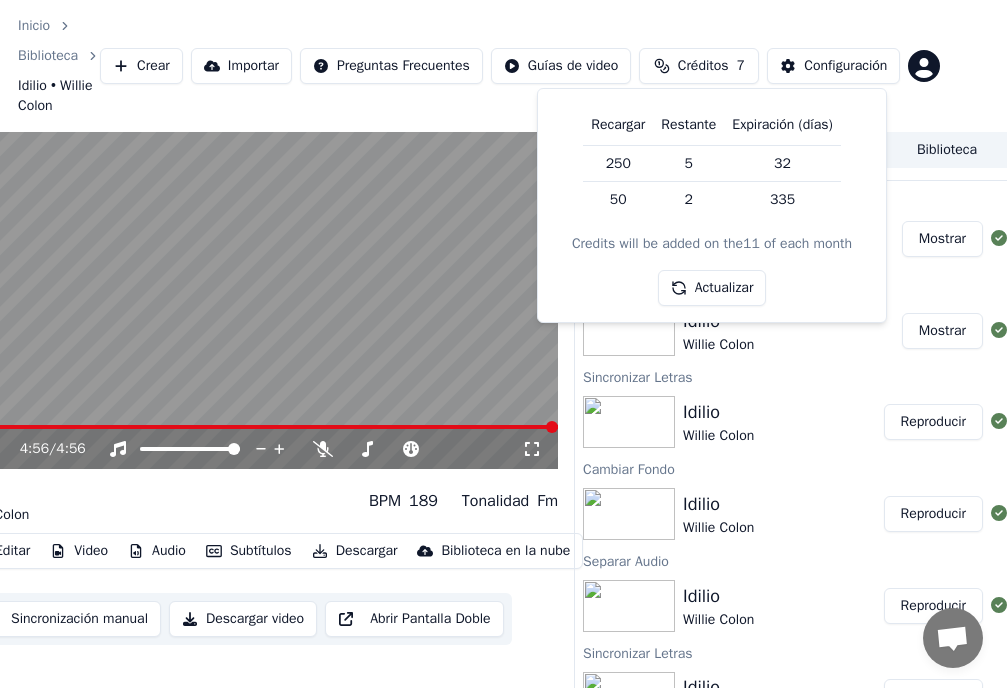 click on "Credits will be added on the  11   of each month" at bounding box center (712, 244) 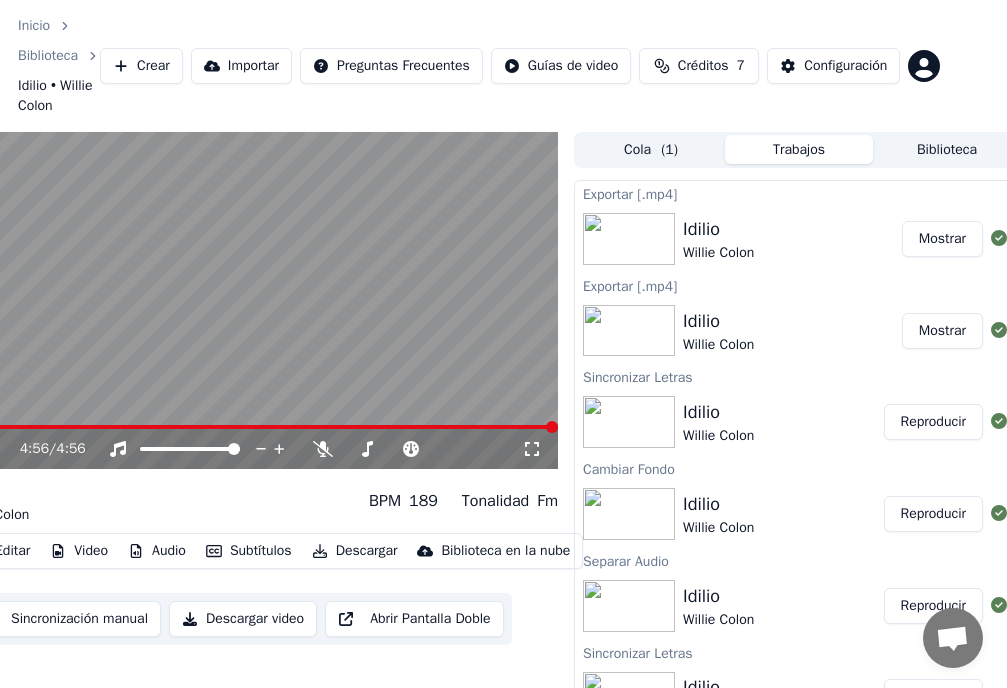 click on "Créditos" at bounding box center (703, 66) 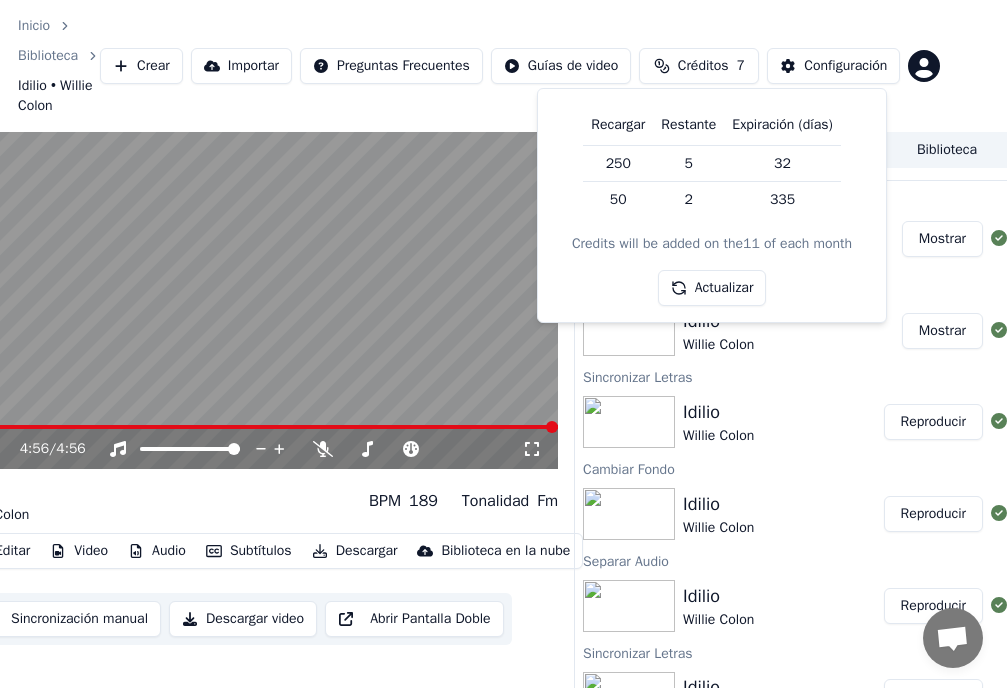 click on "Actualizar" at bounding box center (712, 288) 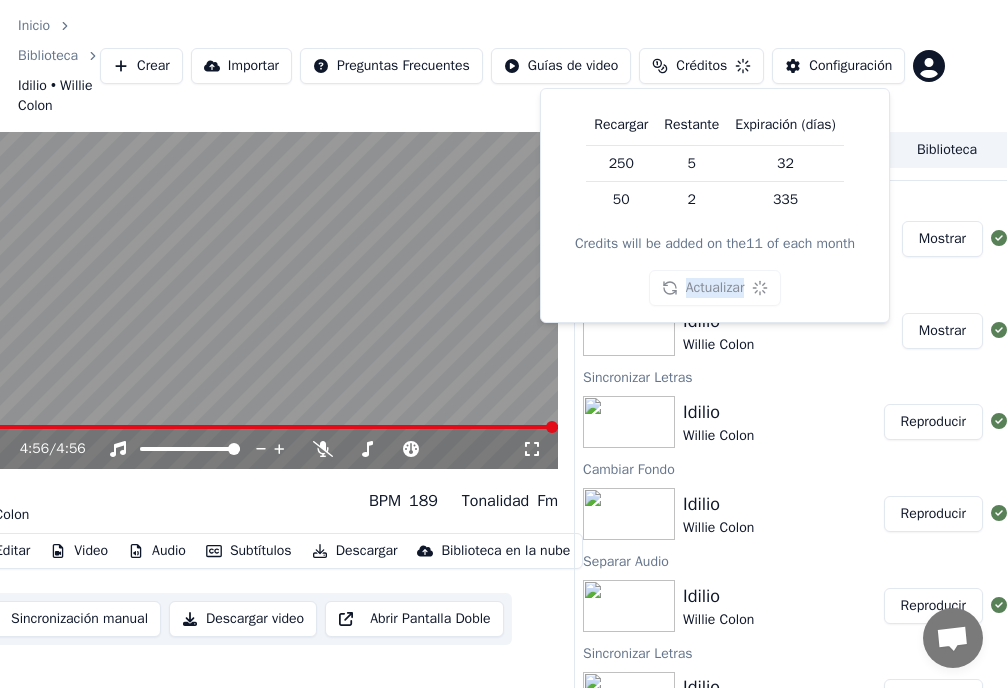 click on "Actualizar" at bounding box center (715, 288) 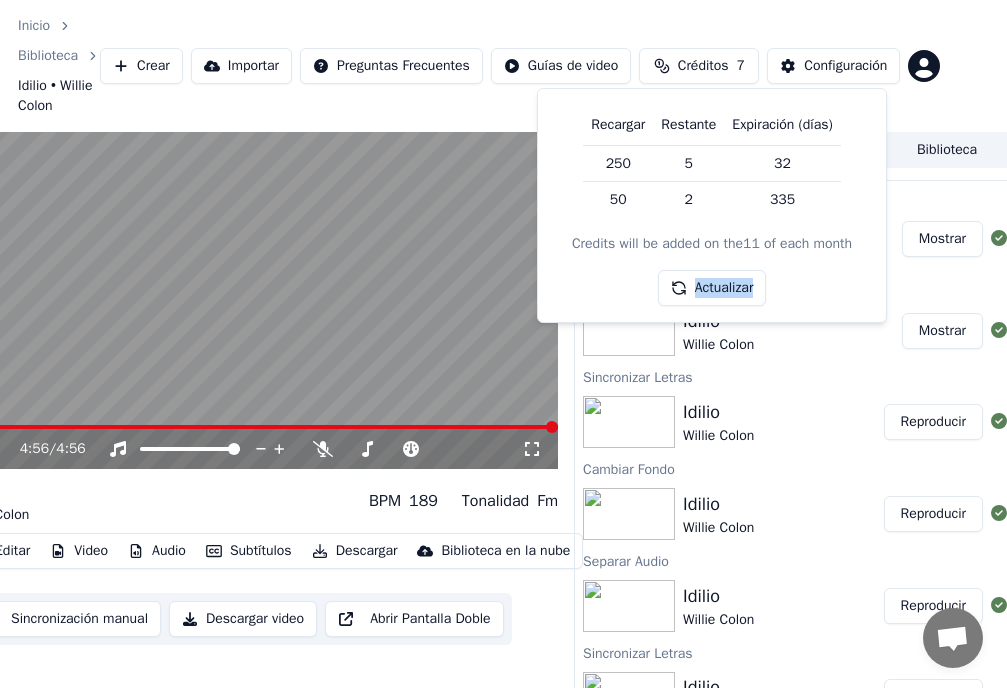 click on "Actualizar" at bounding box center [712, 288] 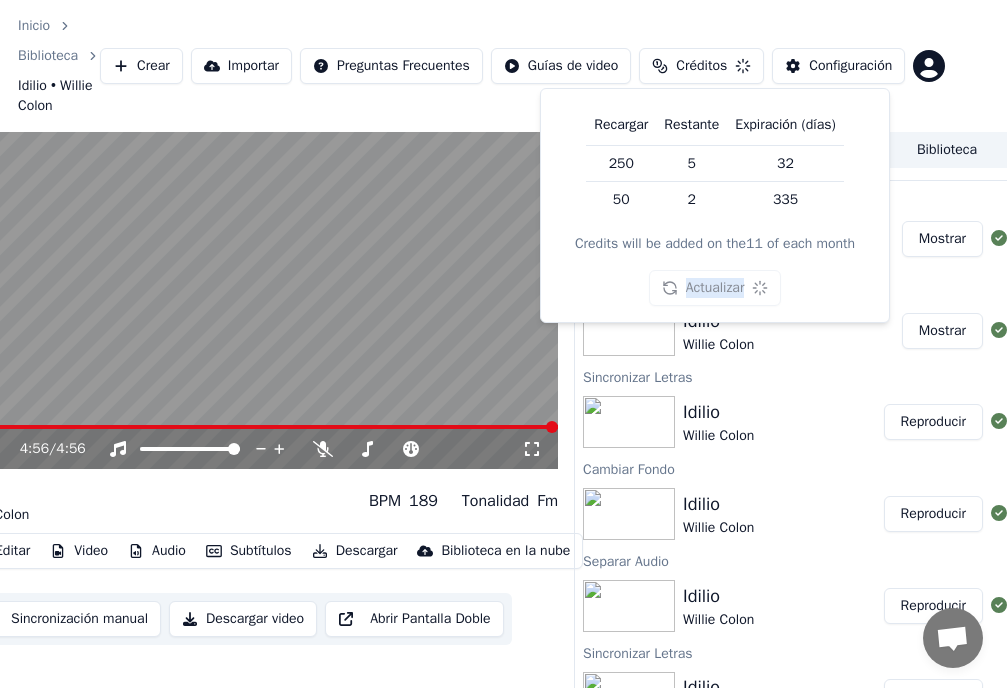 click on "Actualizar" at bounding box center [715, 288] 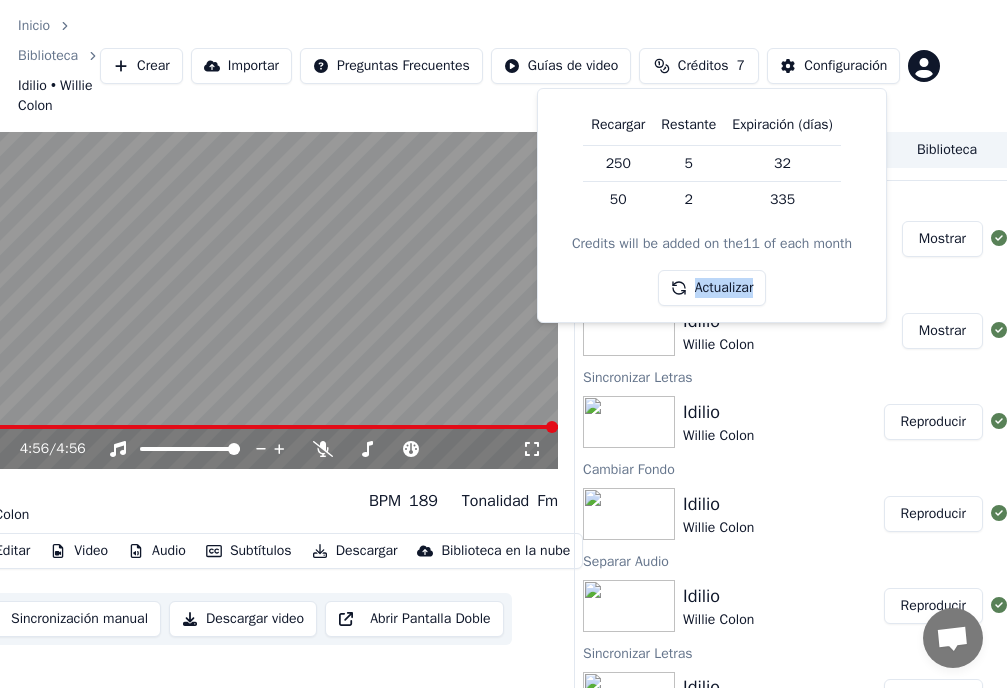 click on "Actualizar" at bounding box center [712, 288] 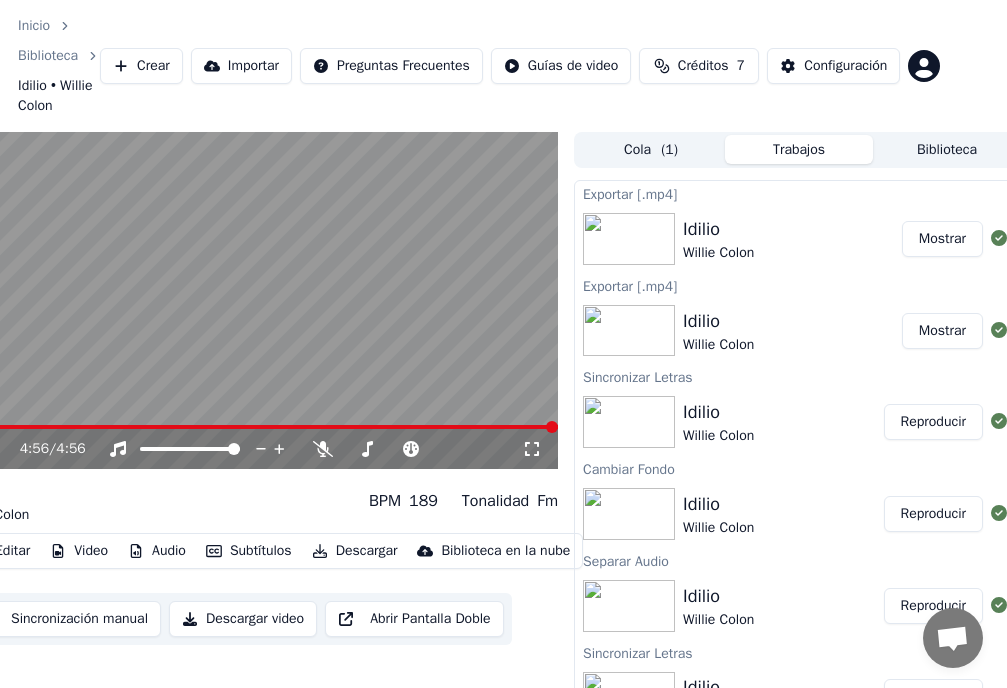 scroll, scrollTop: 0, scrollLeft: 75, axis: horizontal 